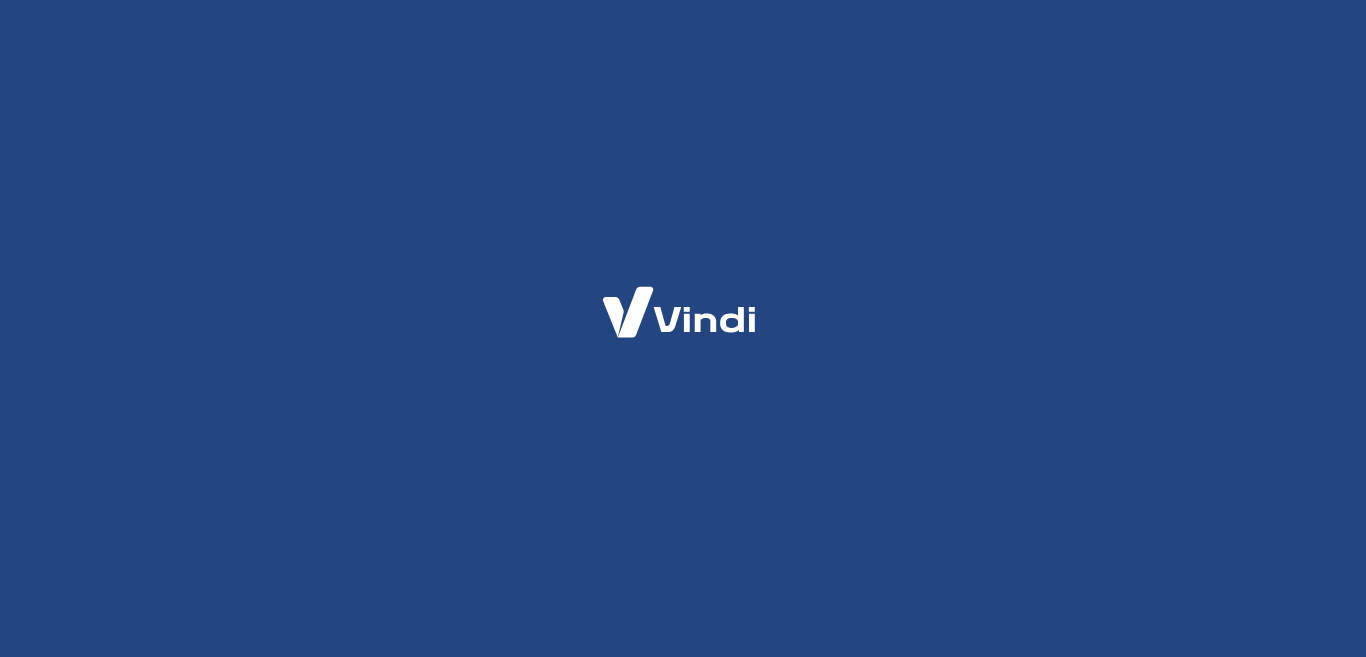 scroll, scrollTop: 0, scrollLeft: 0, axis: both 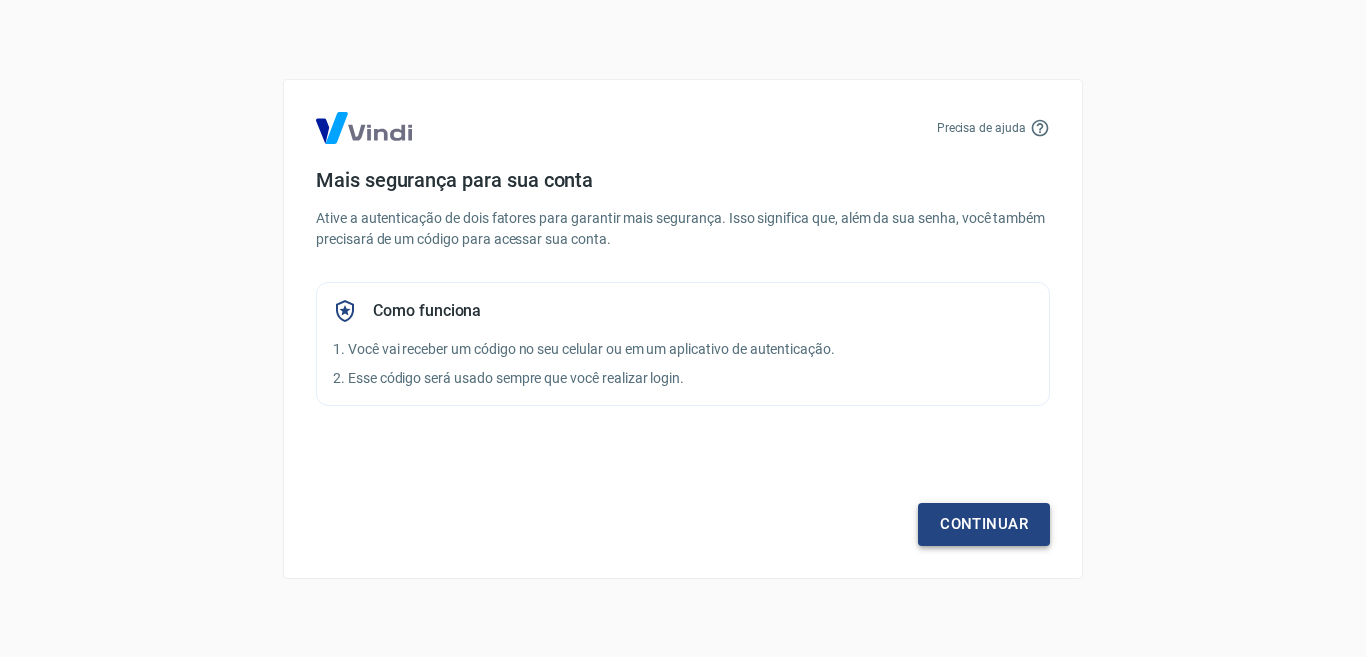 click on "Continuar" at bounding box center (984, 524) 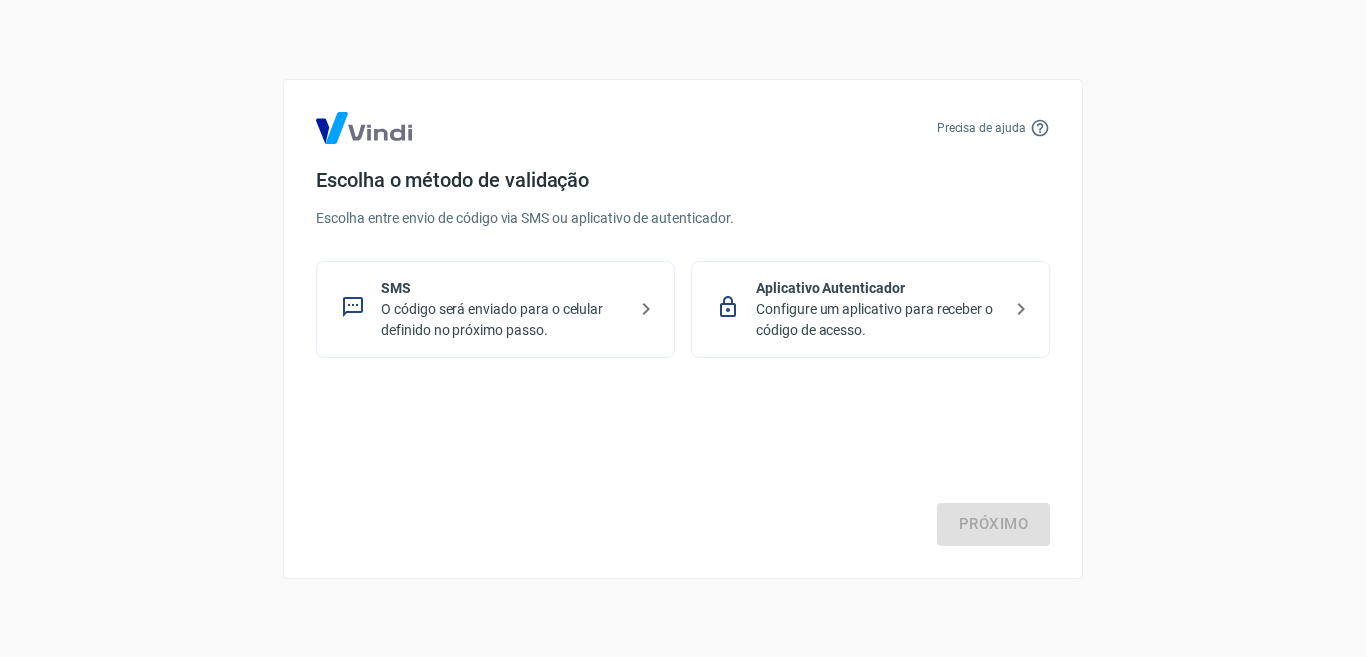 click on "Aplicativo Autenticador" at bounding box center [878, 288] 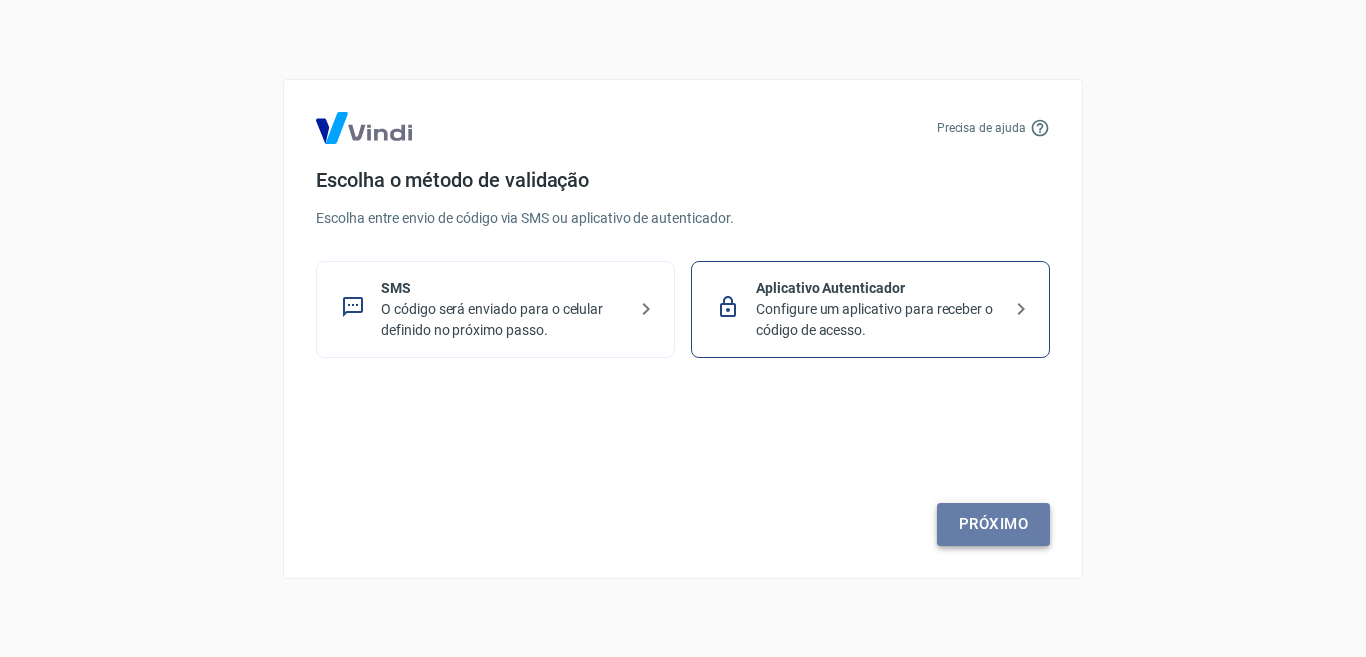 click on "Próximo" at bounding box center (993, 524) 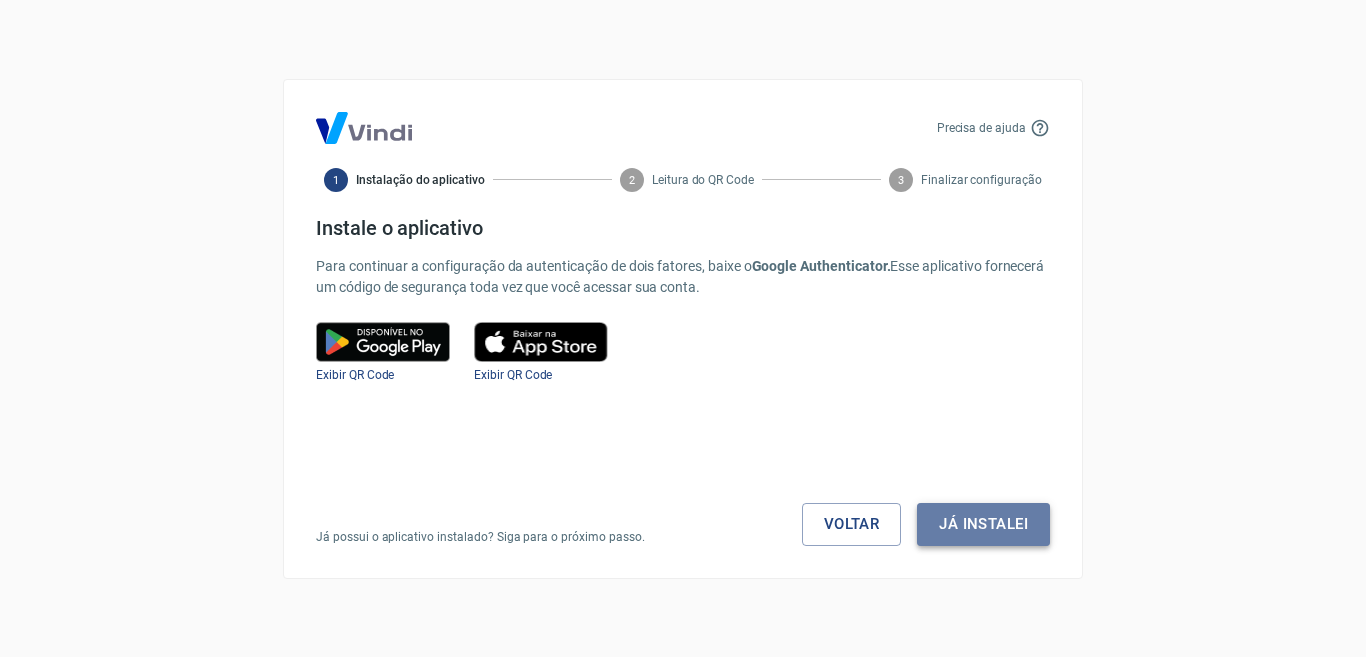 click on "Já instalei" at bounding box center [983, 524] 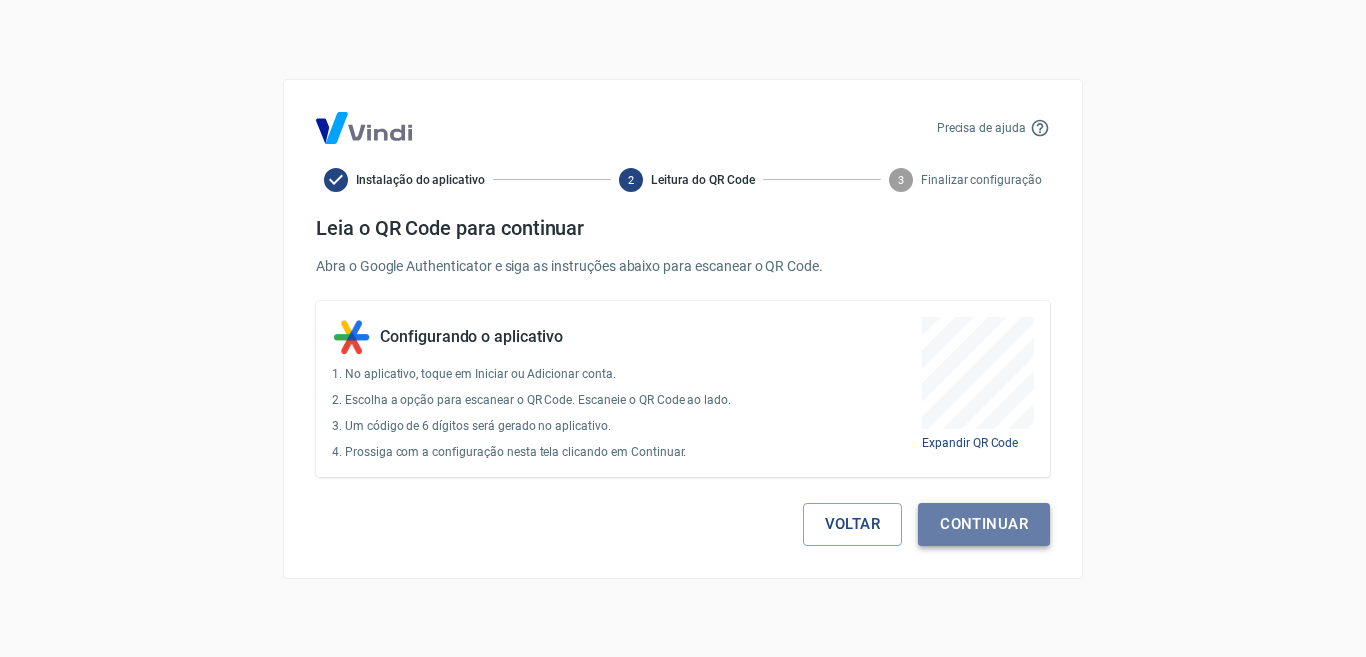 click on "Continuar" at bounding box center (984, 524) 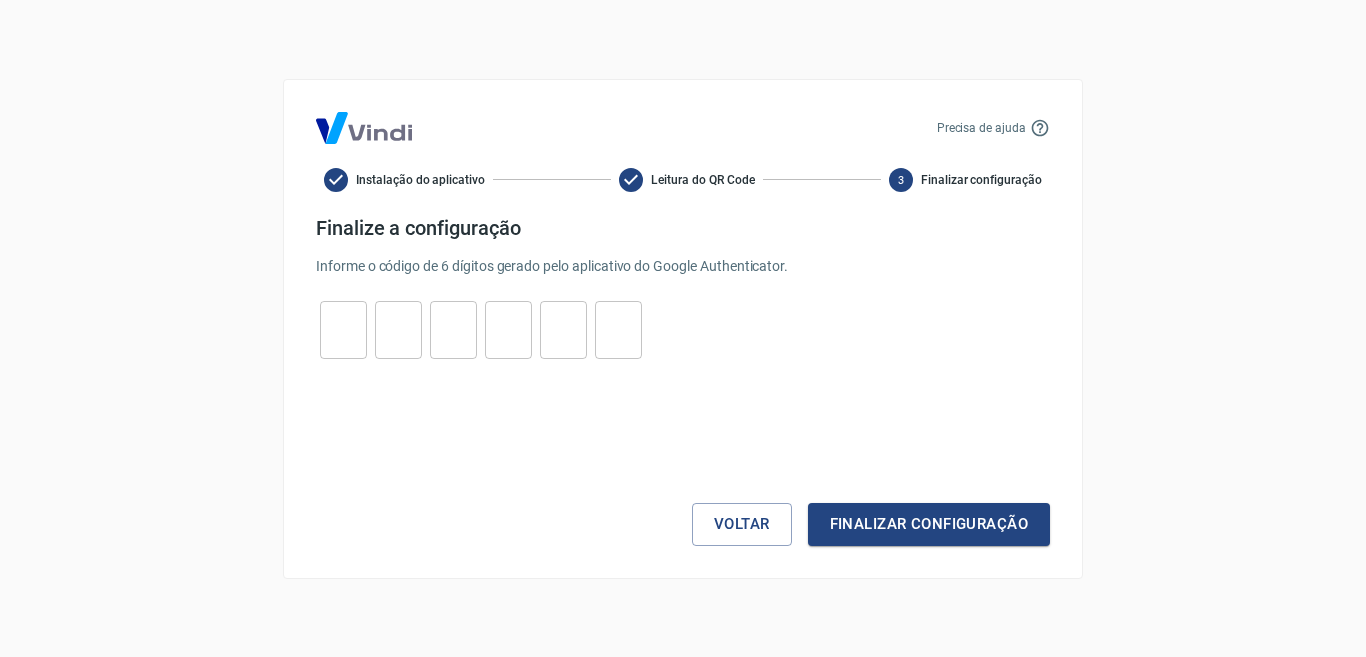 click at bounding box center (343, 329) 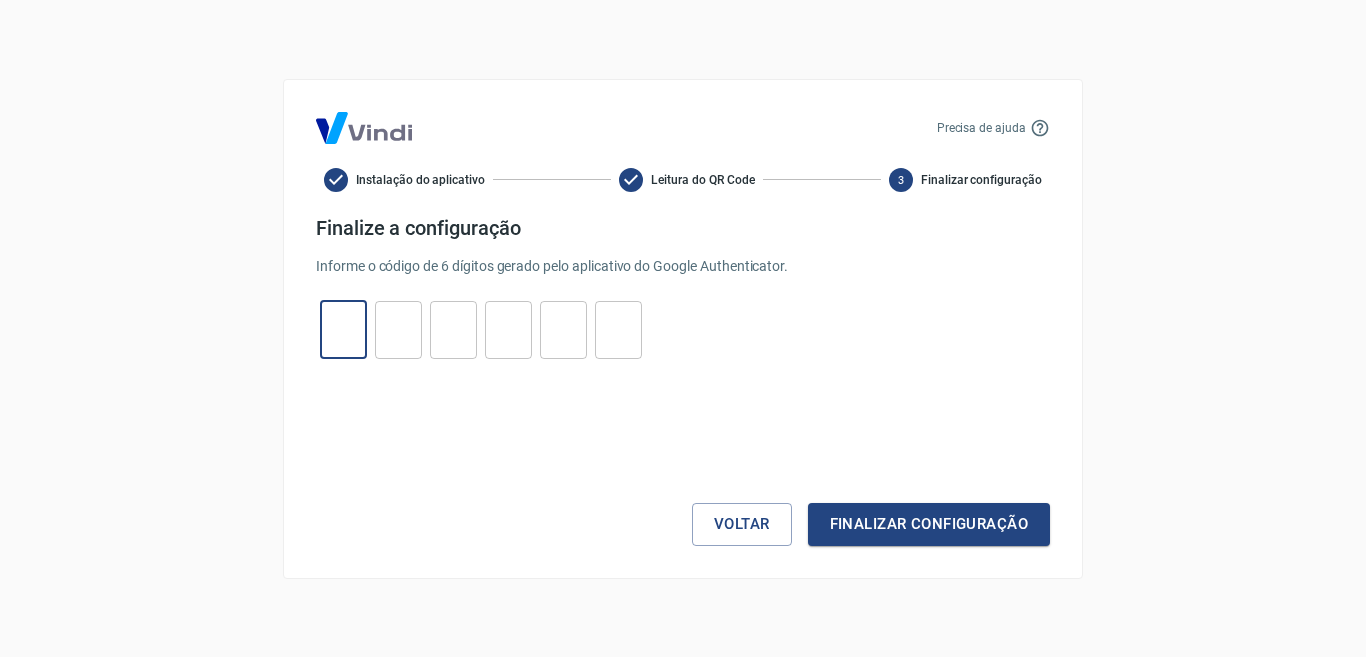 type on "3" 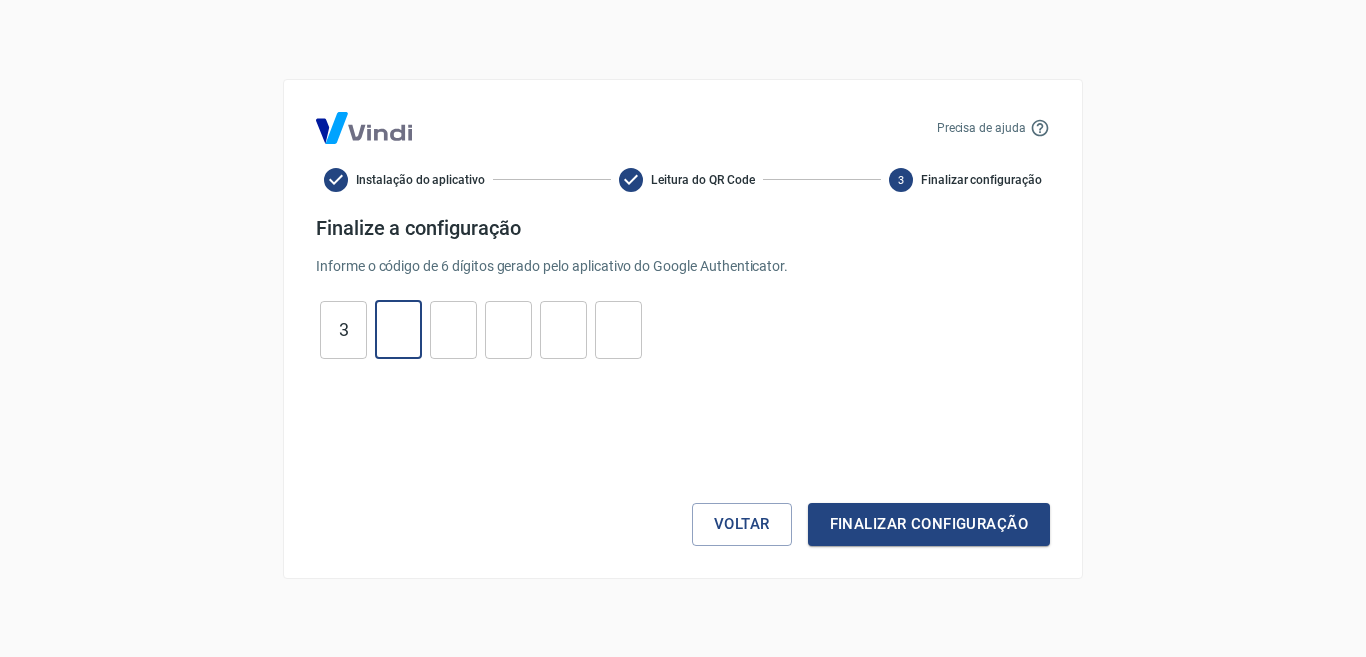type on "8" 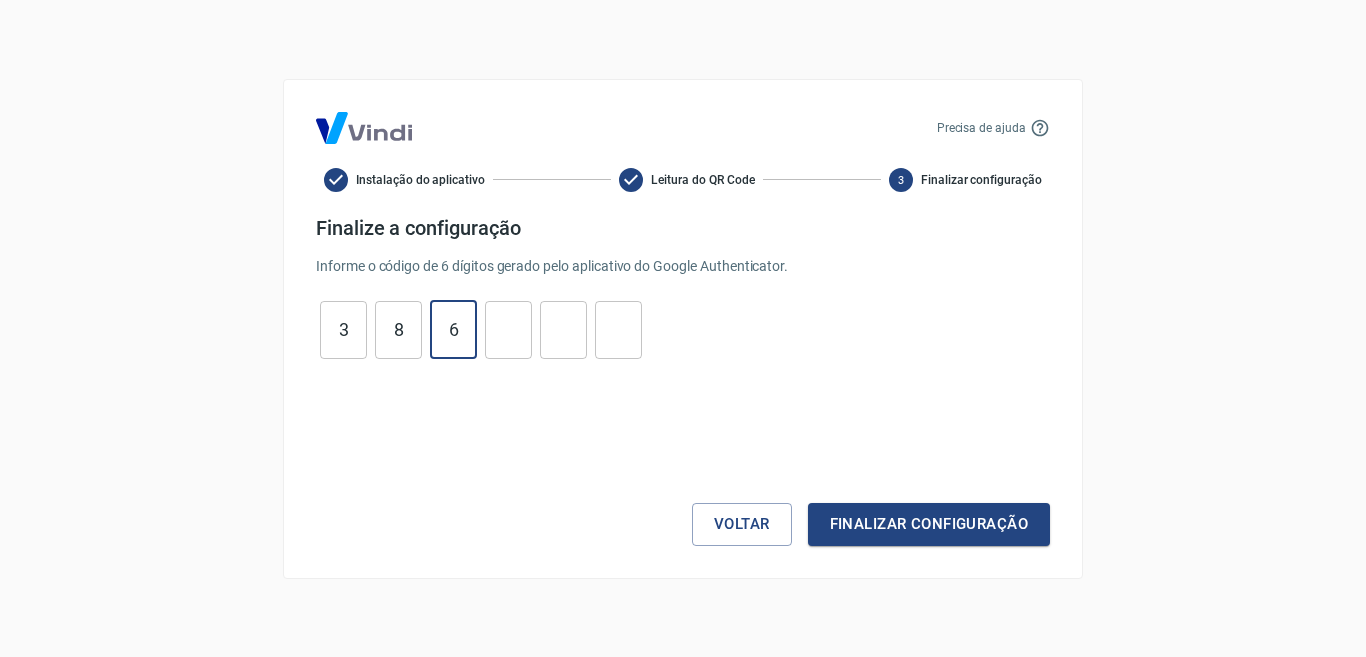 type on "6" 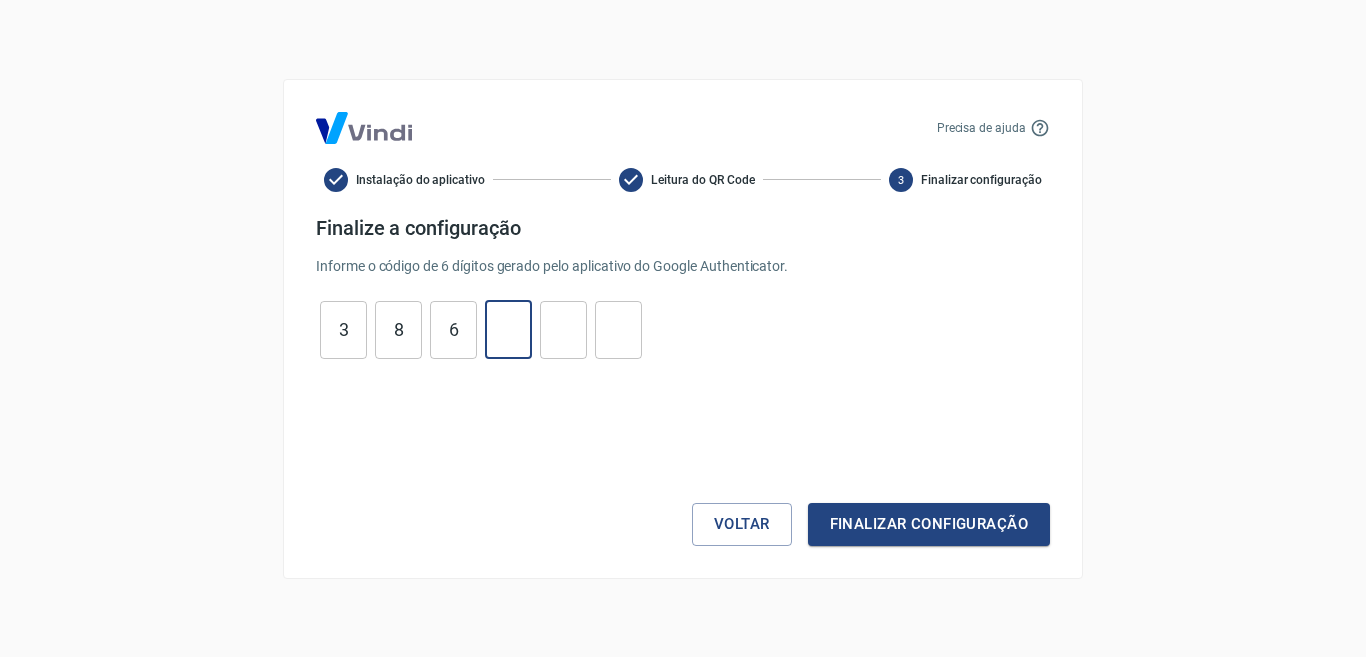 type on "9" 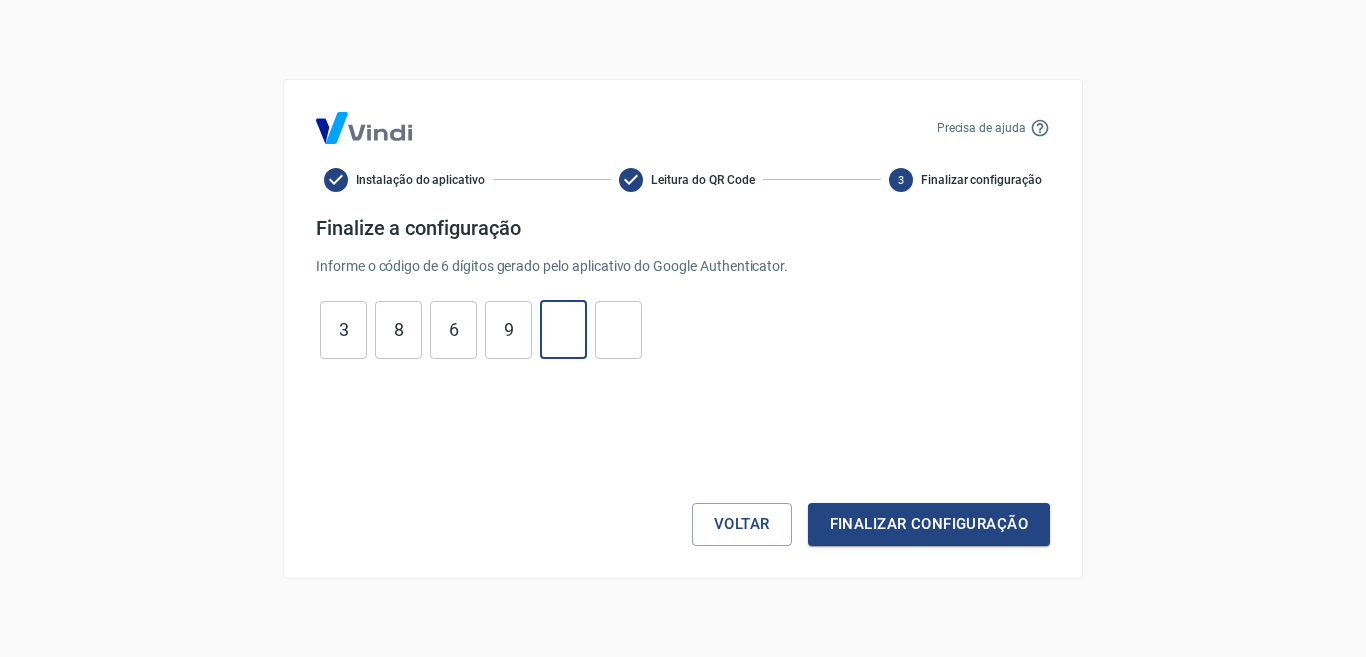 type on "0" 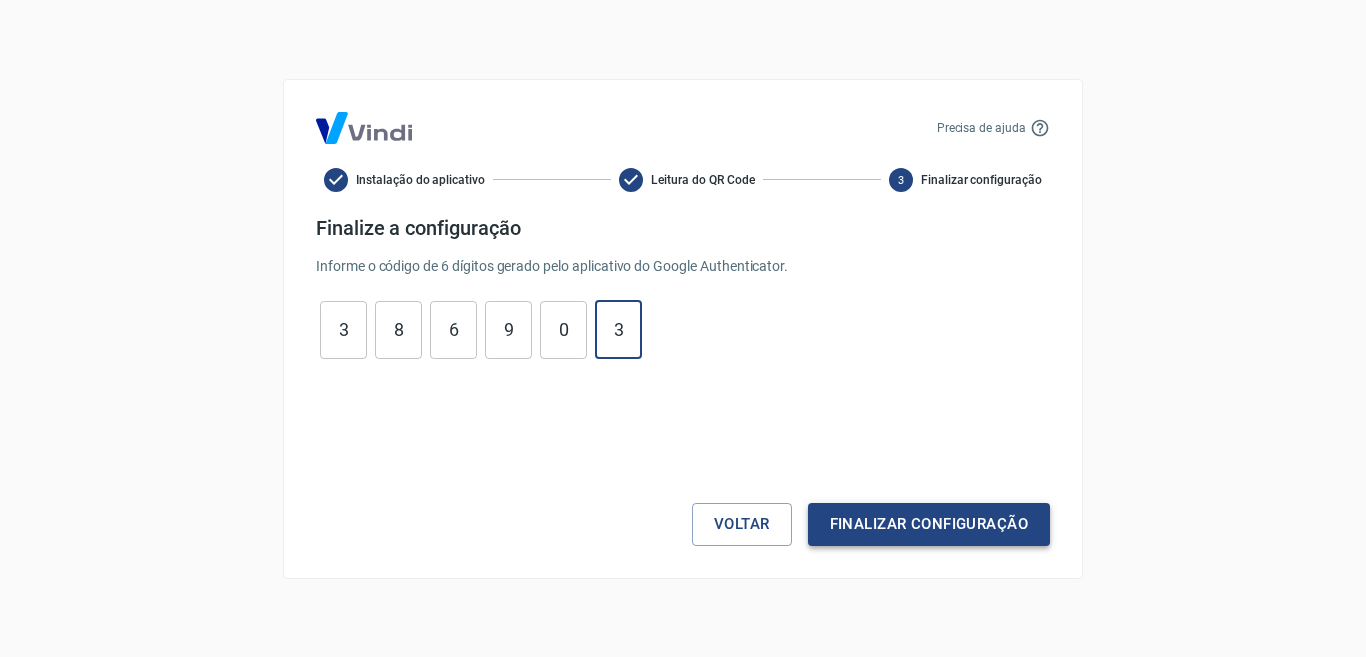 type on "3" 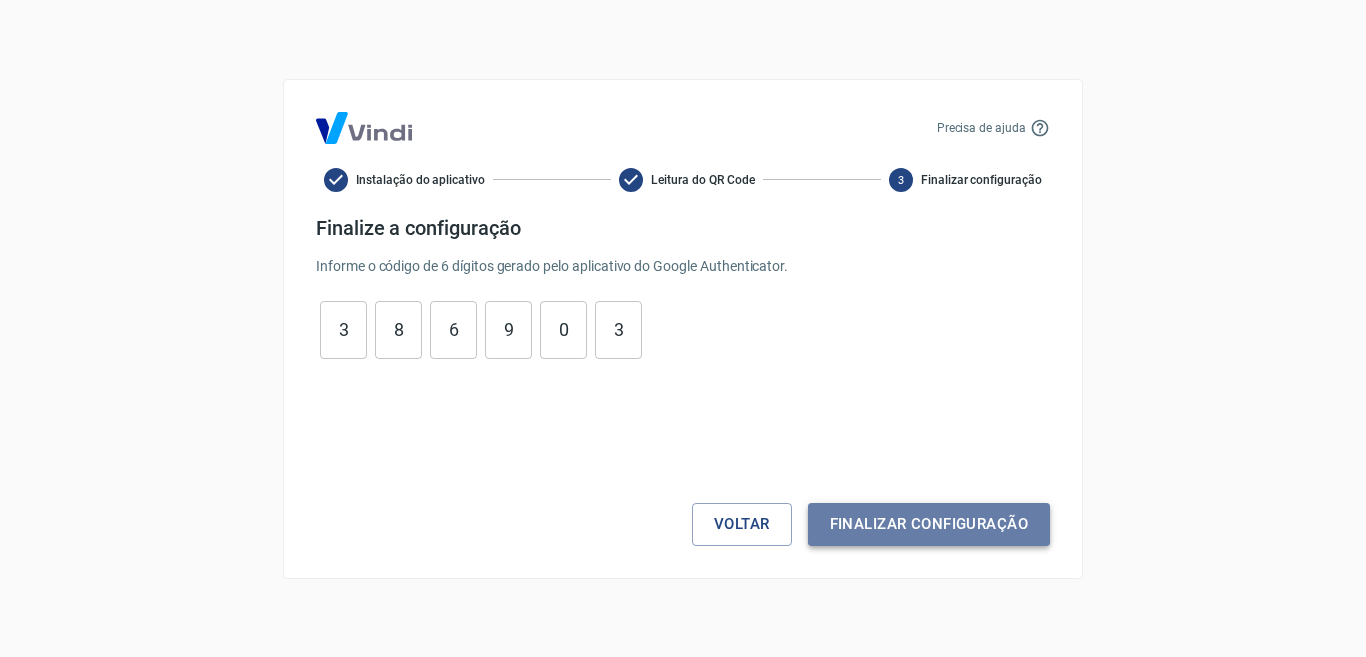 click on "Finalizar configuração" at bounding box center [929, 524] 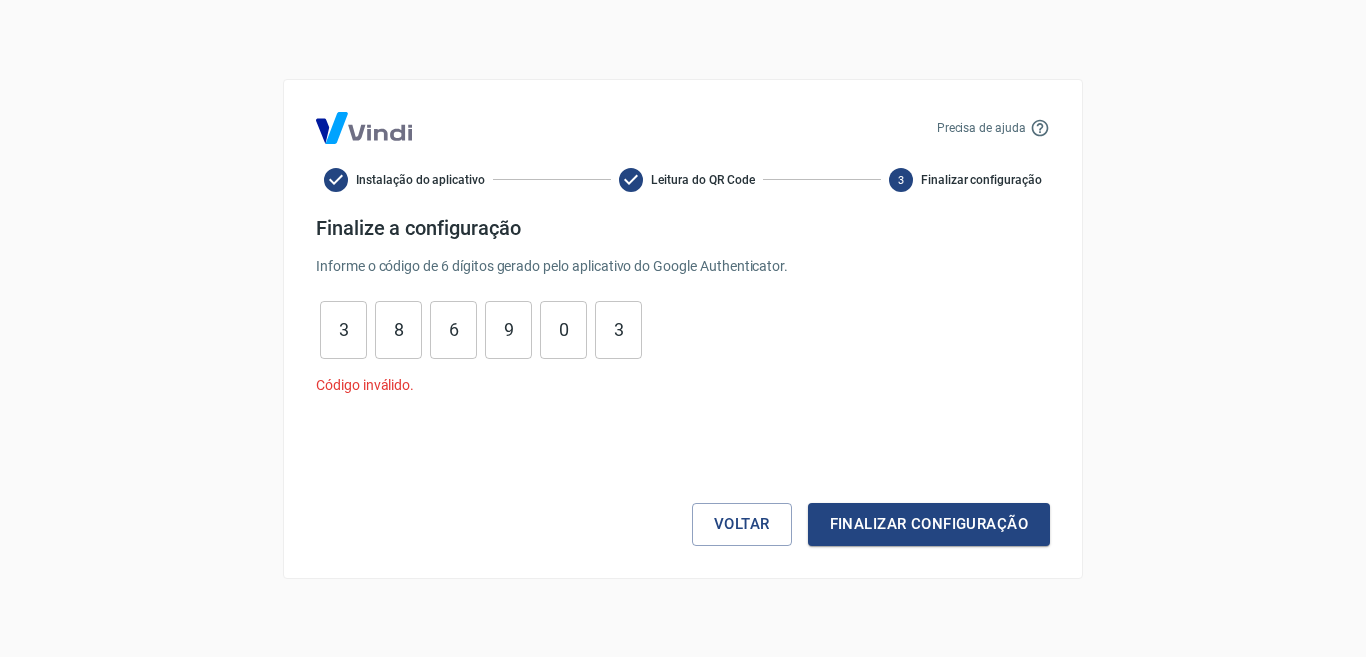click on "3" at bounding box center (343, 329) 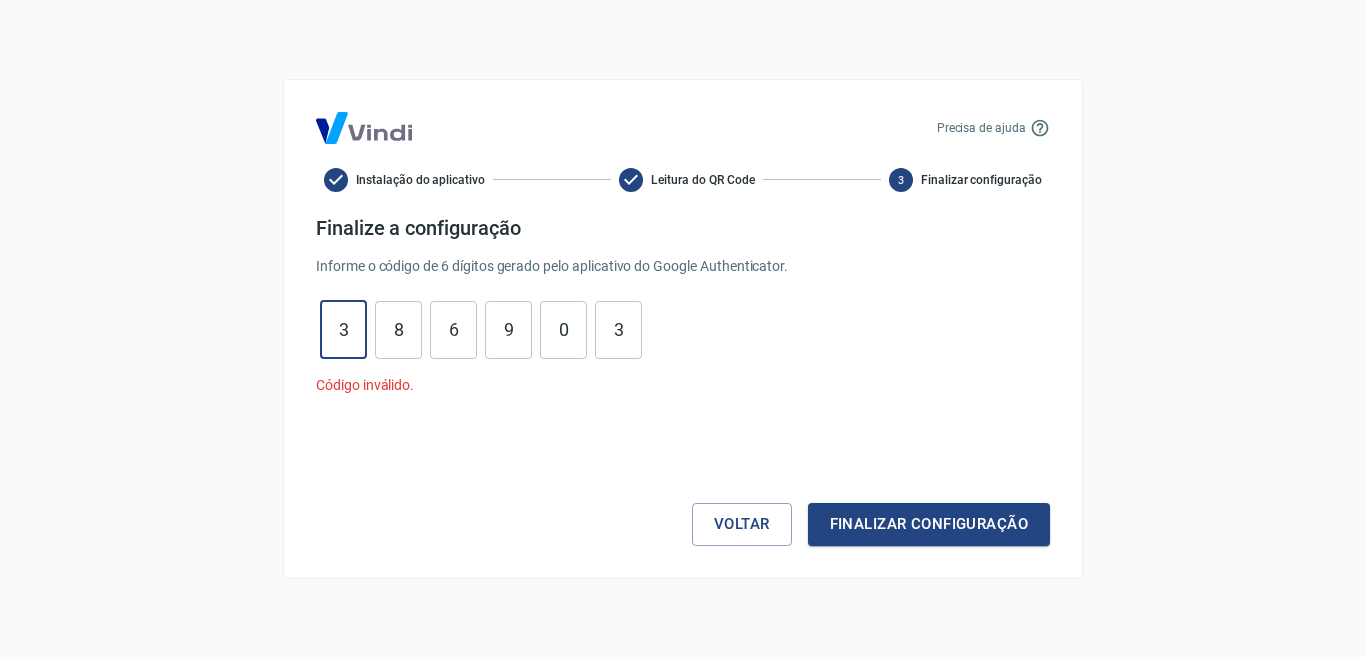 click on "3" at bounding box center (343, 329) 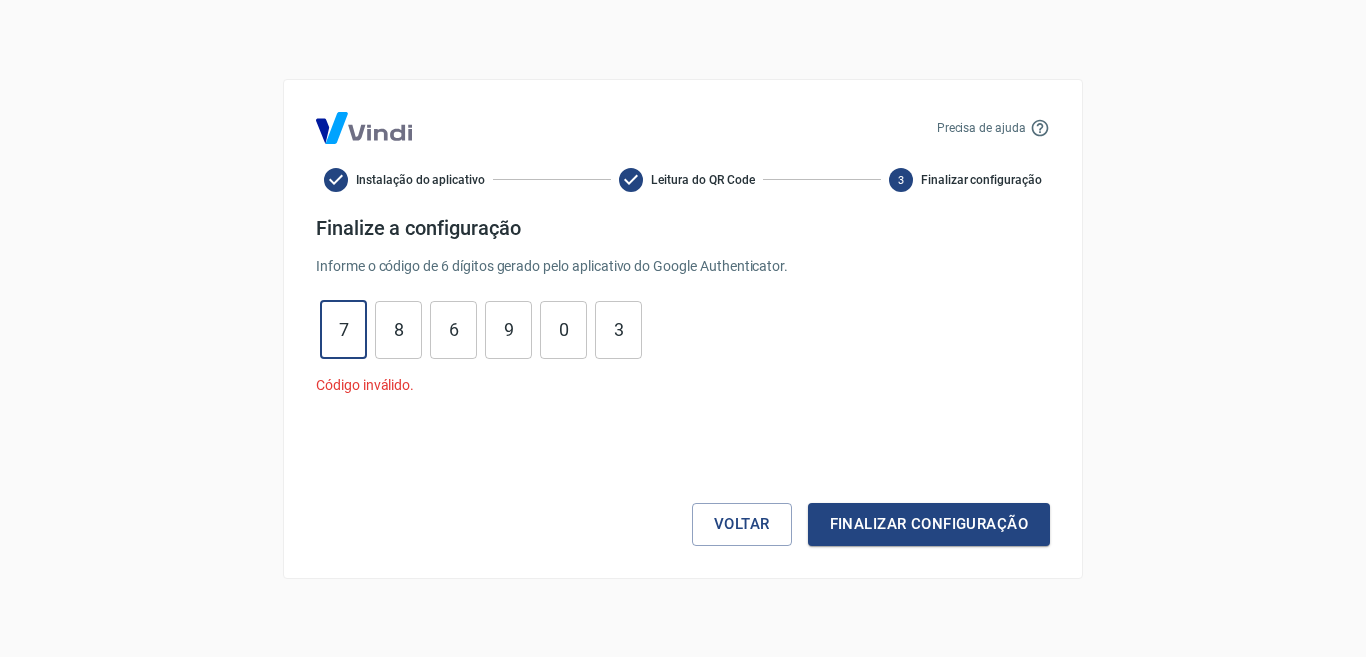 type on "7" 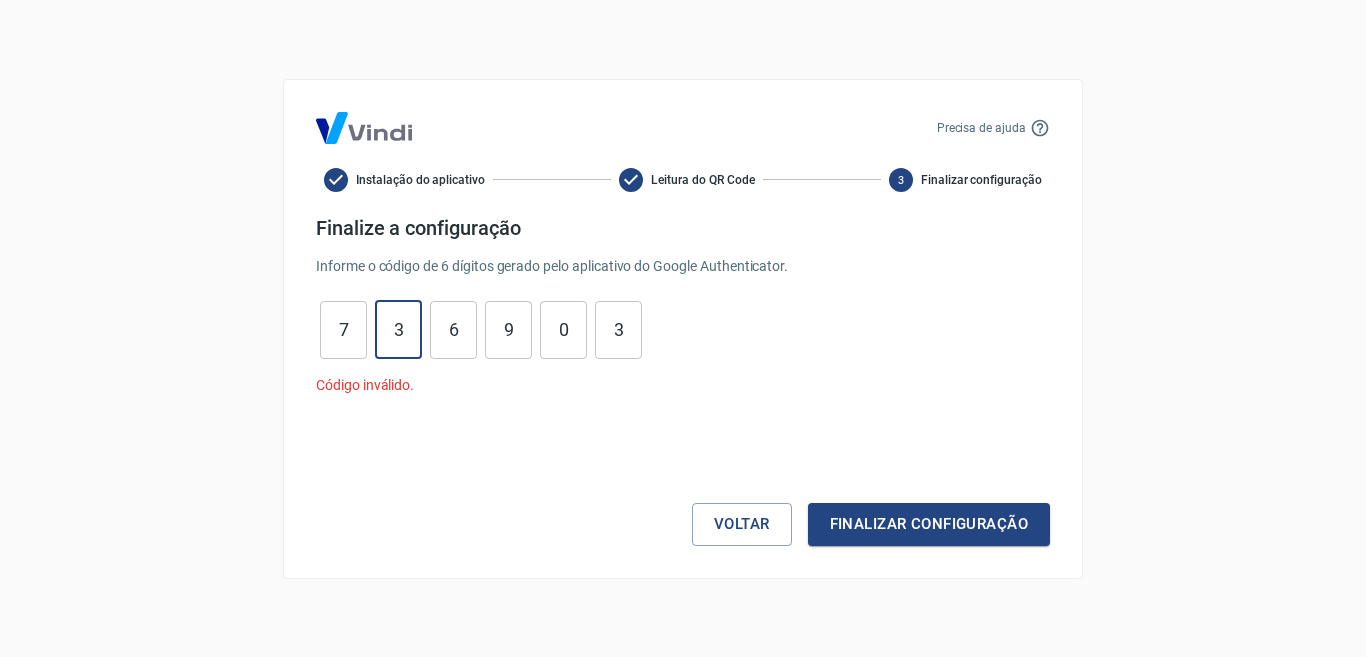 type on "3" 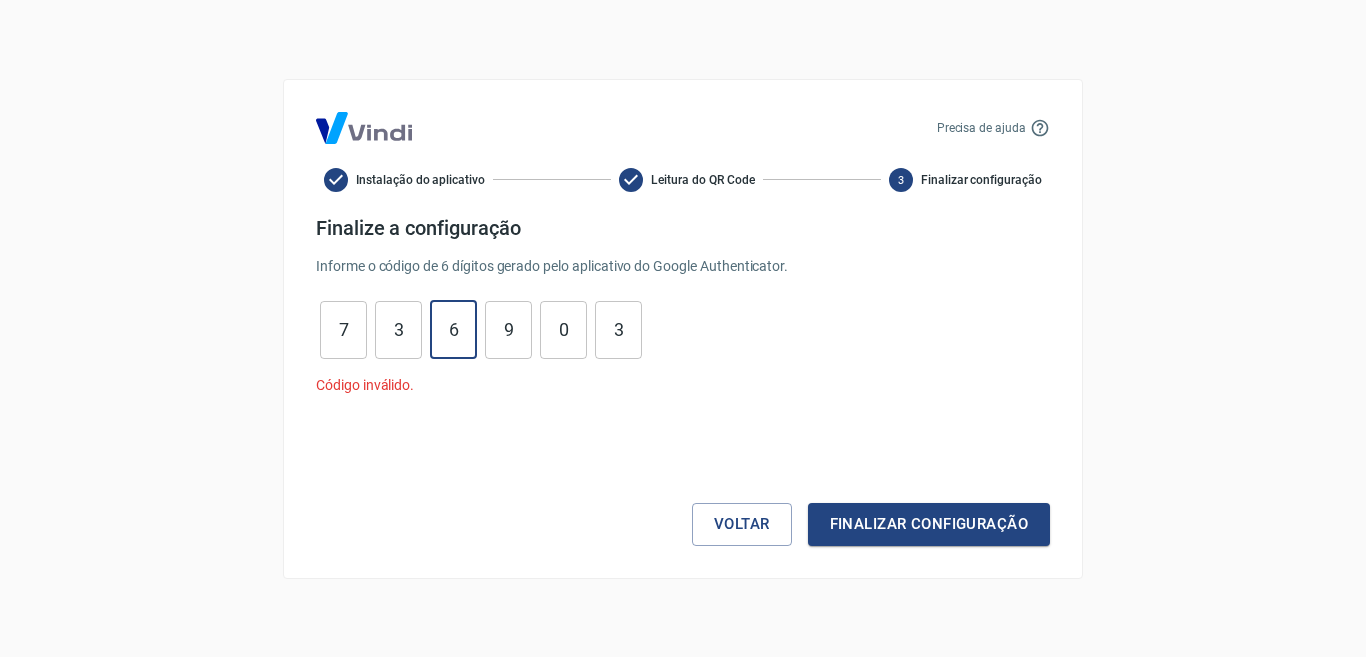 type on "2" 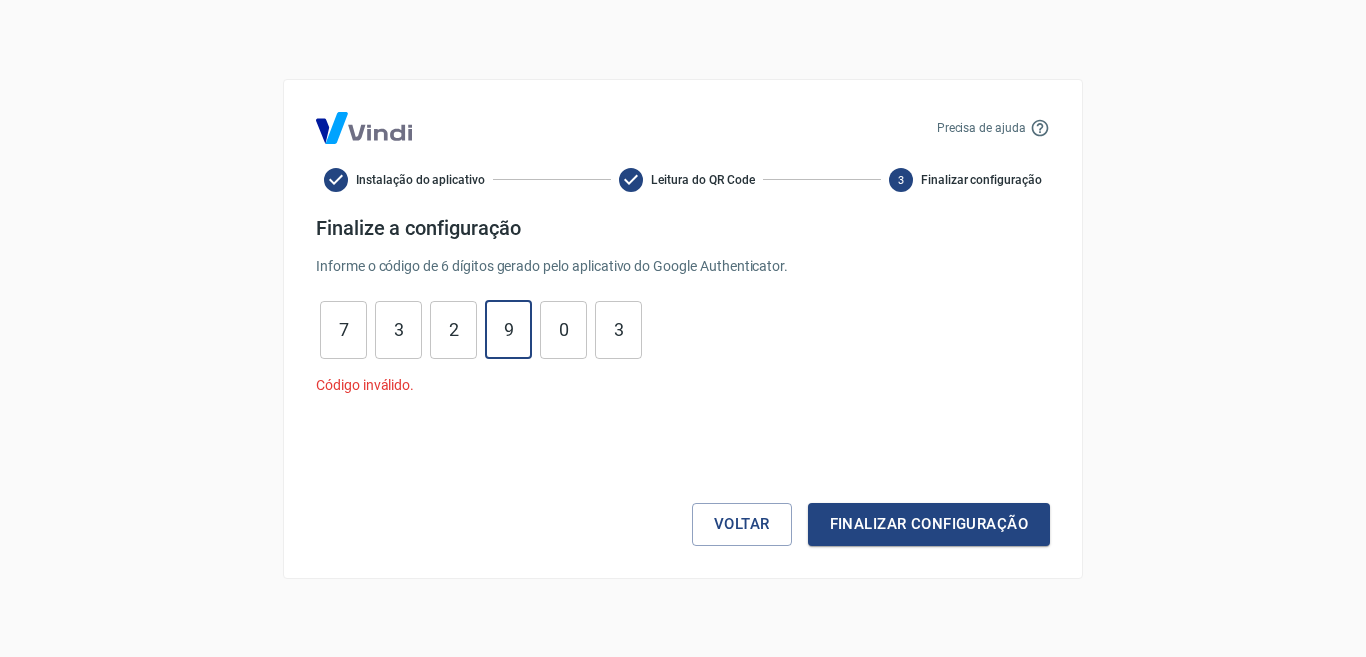 type on "0" 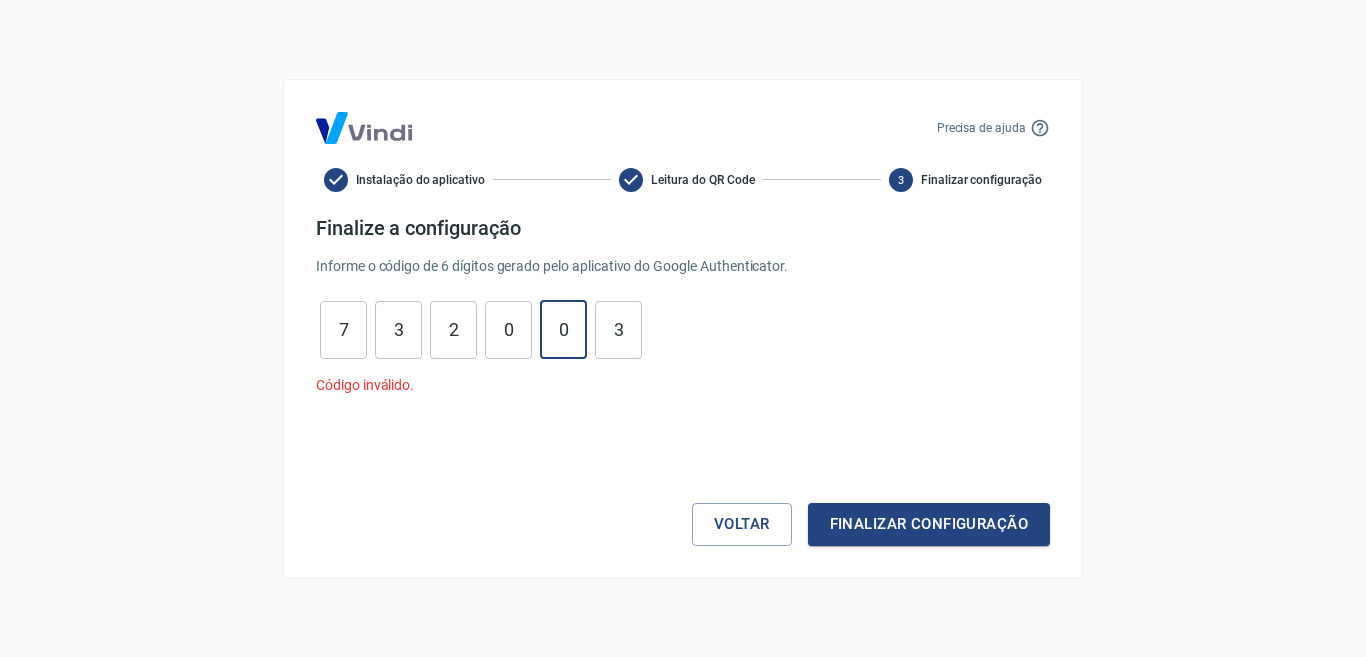 type on "7" 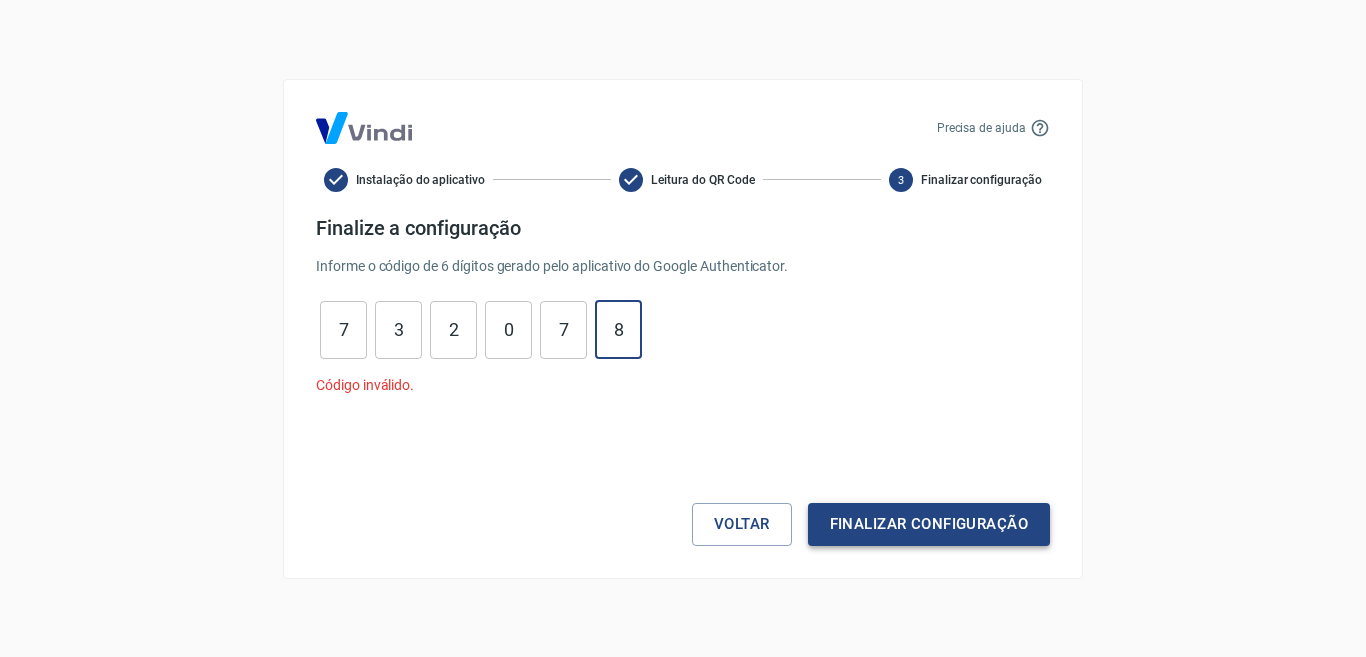 type on "8" 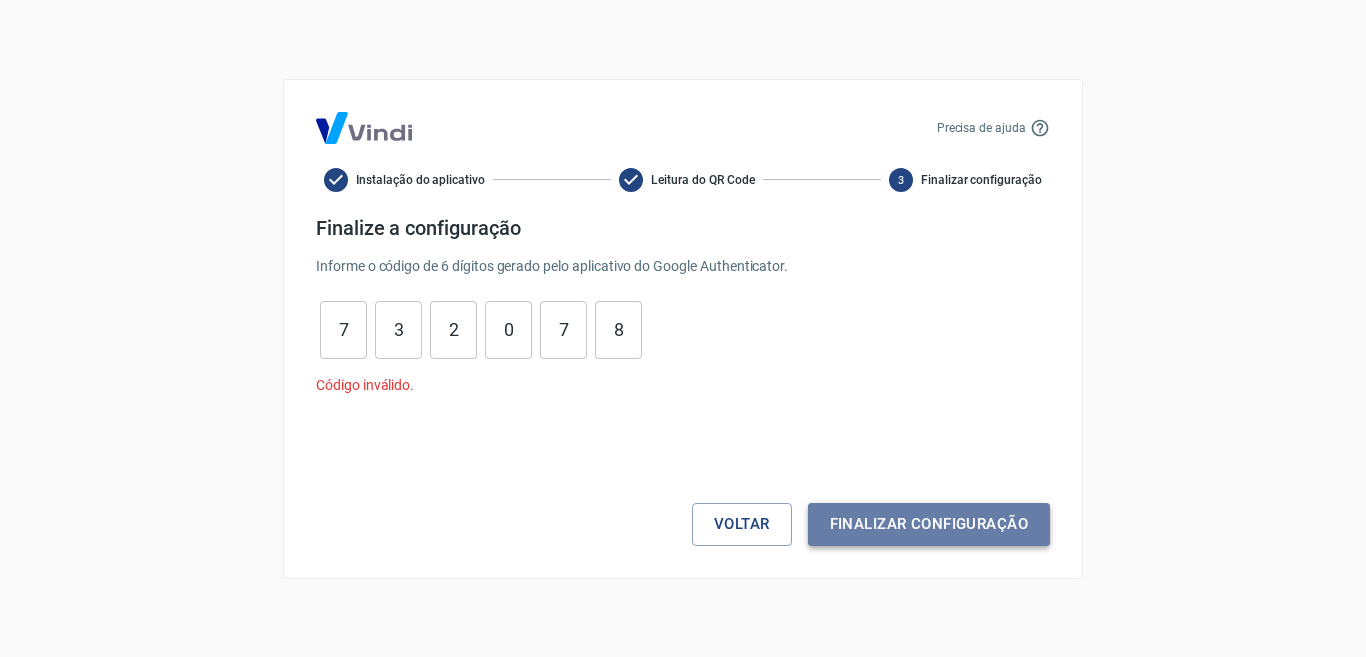 click on "Finalizar configuração" at bounding box center (929, 524) 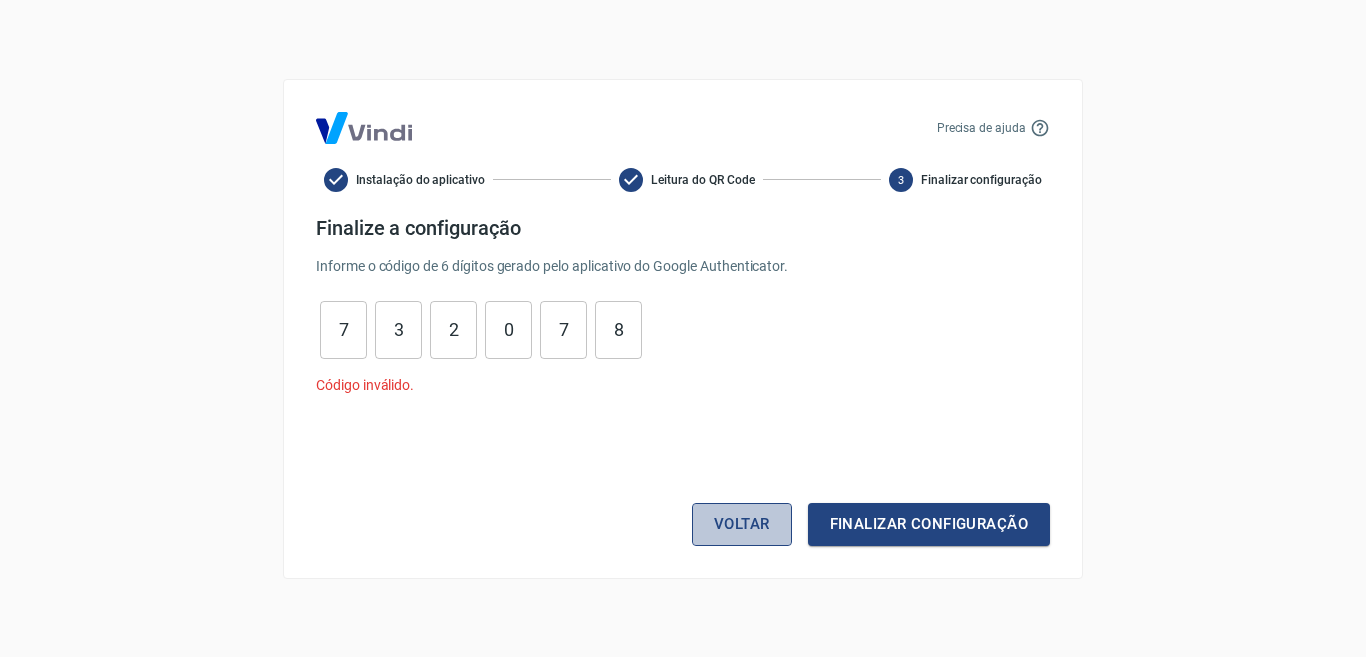 click on "Voltar" at bounding box center (742, 524) 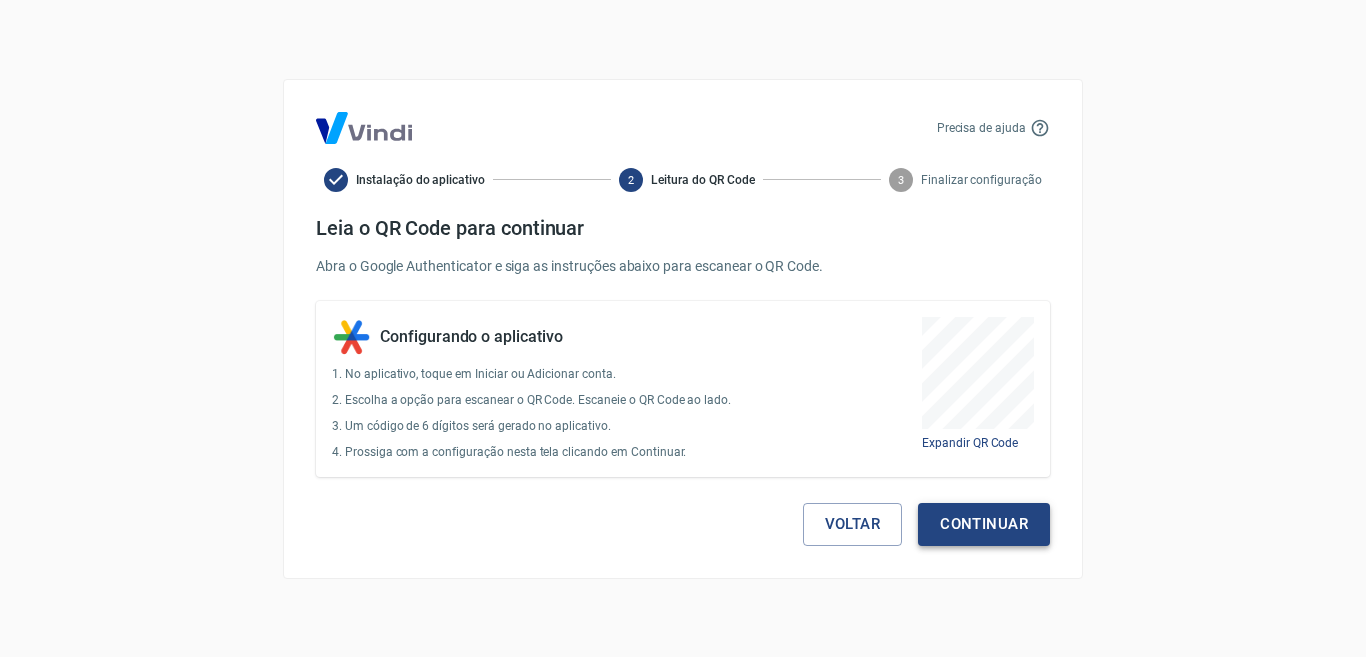 click on "Continuar" at bounding box center (984, 524) 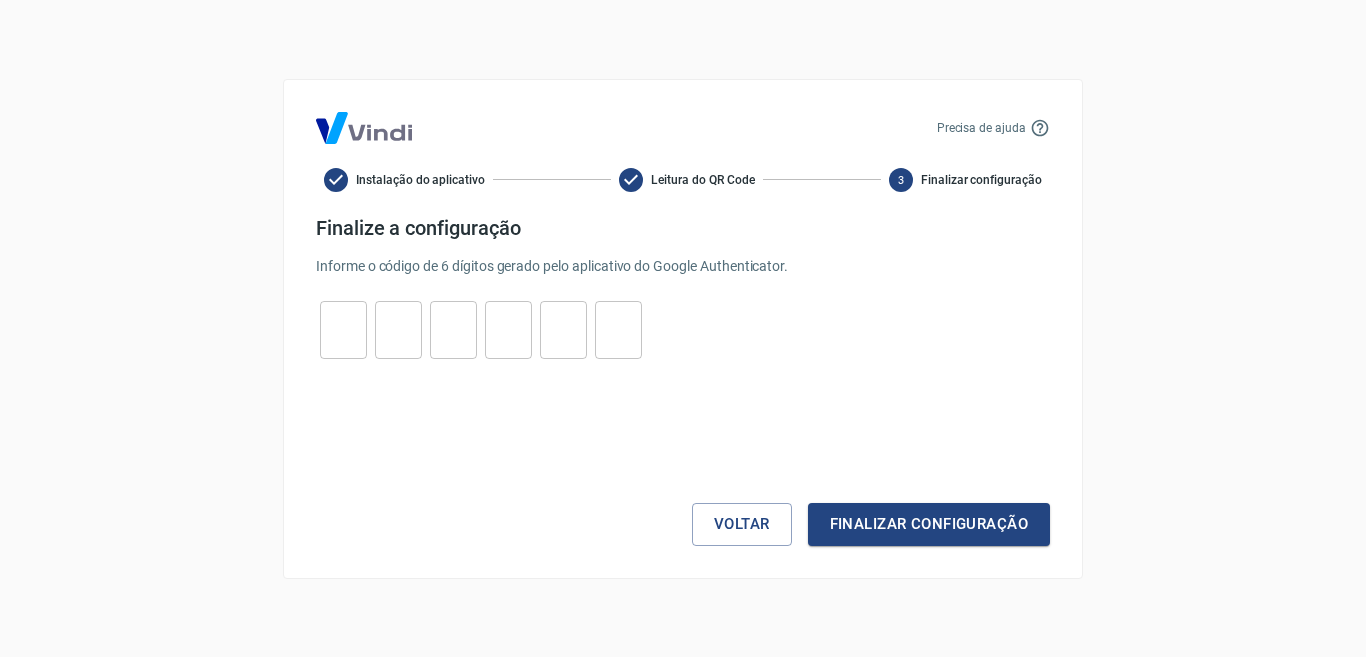 click at bounding box center [343, 329] 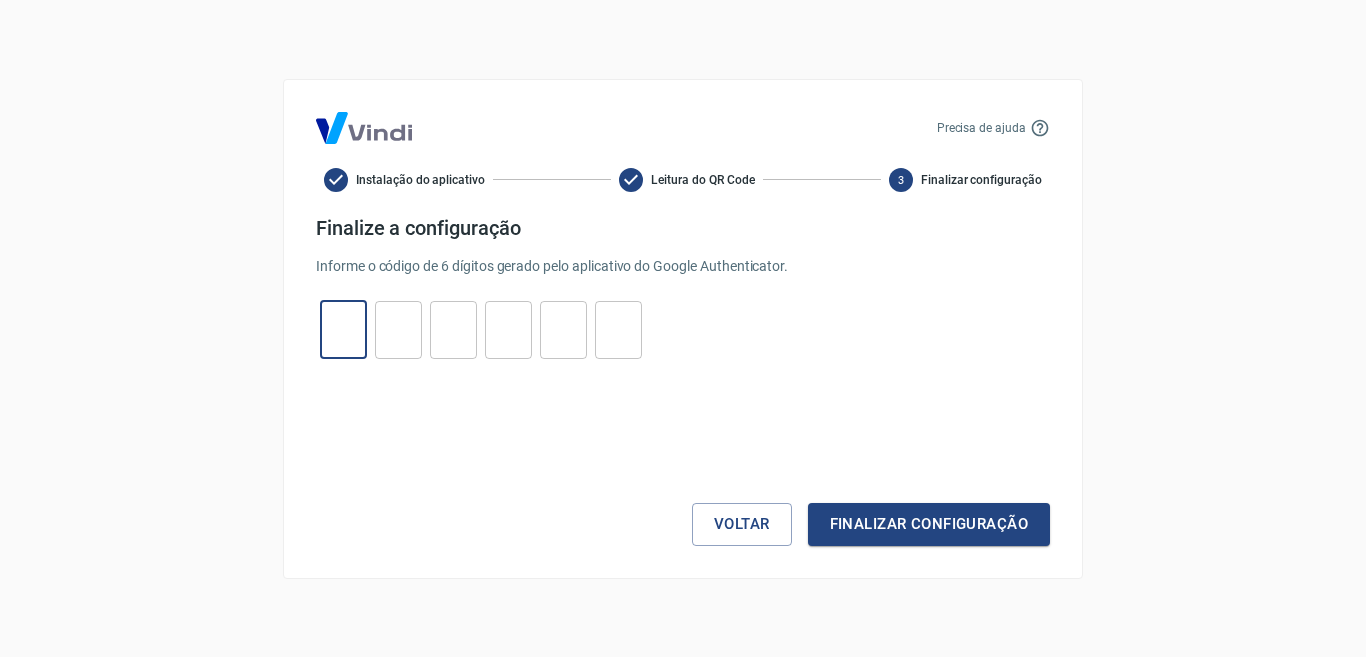 type on "3" 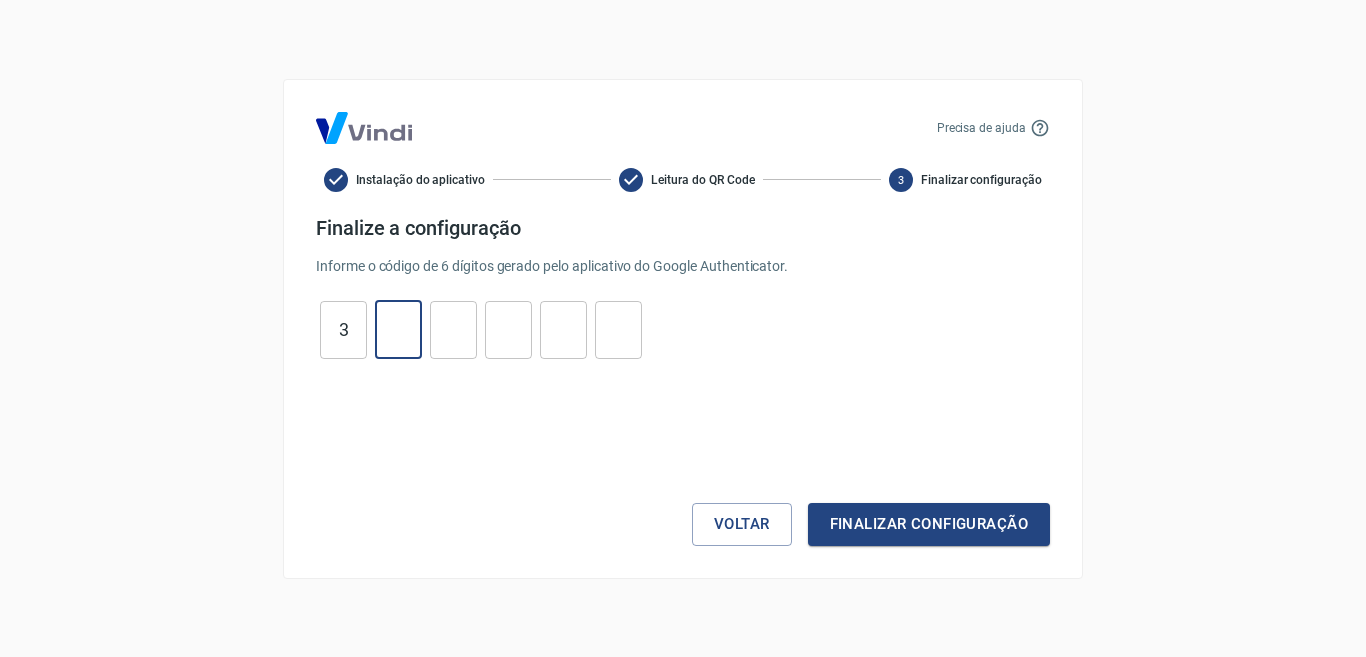 type on "0" 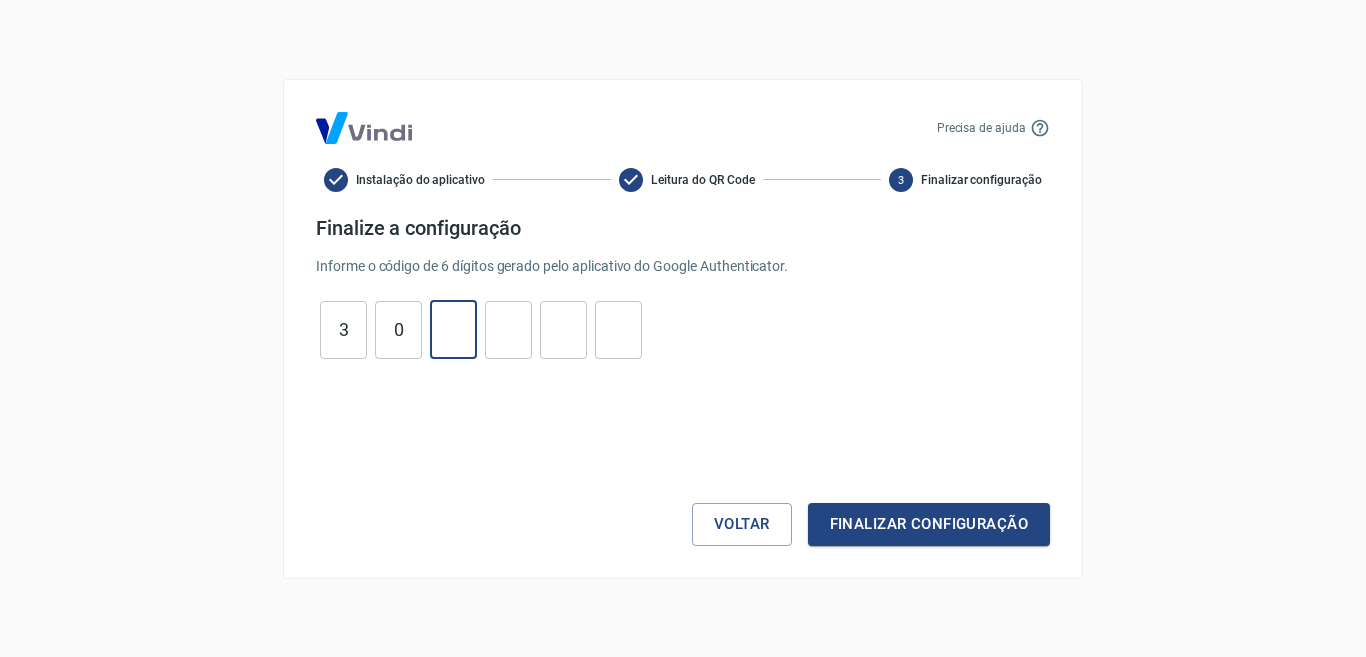 type on "7" 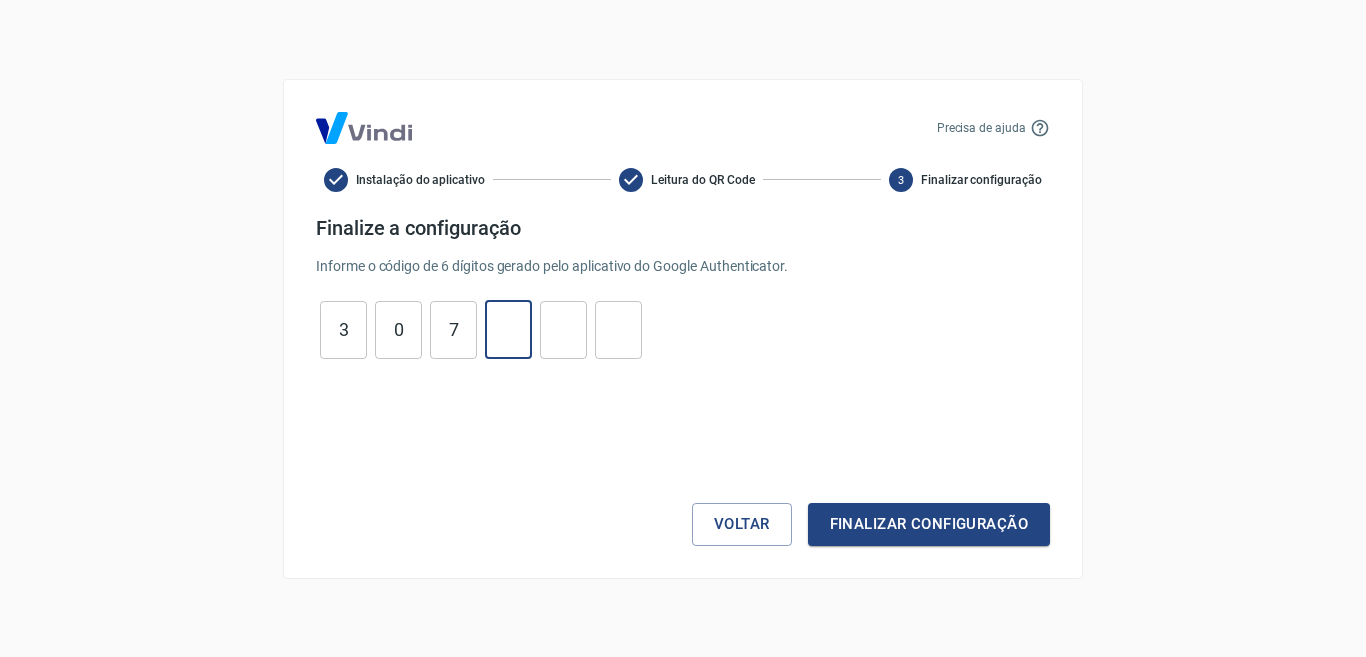 type on "7" 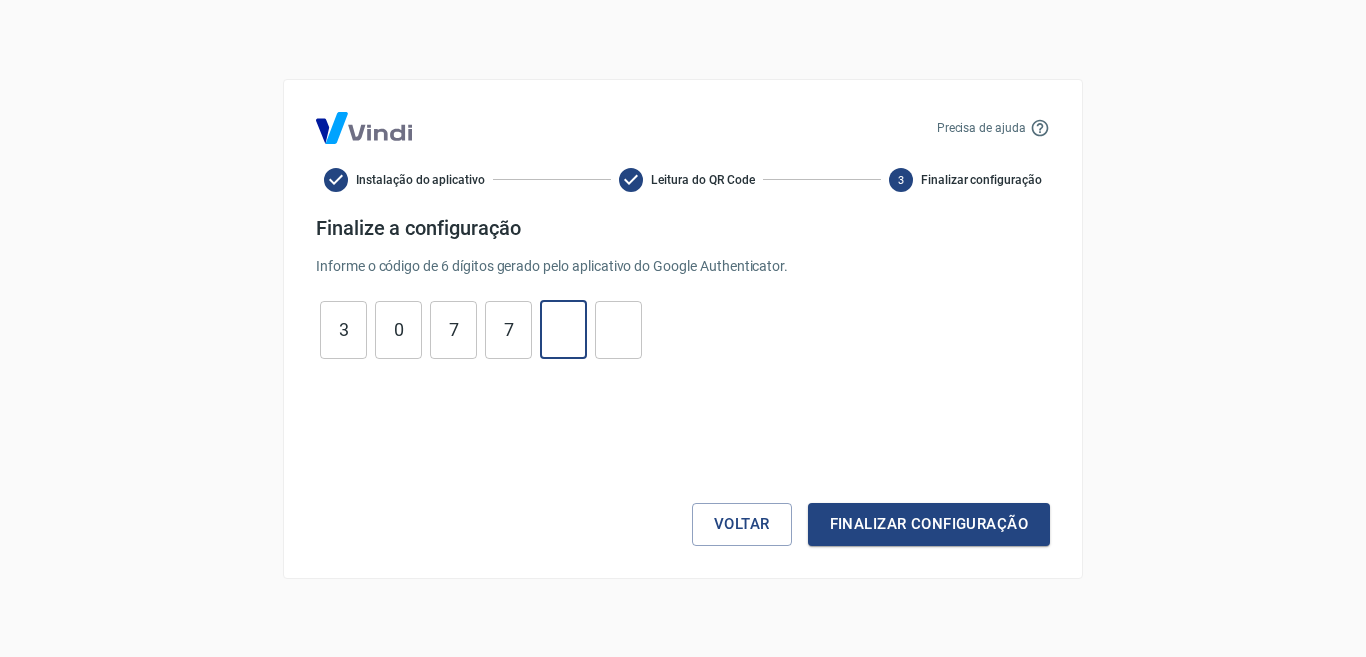 type on "3" 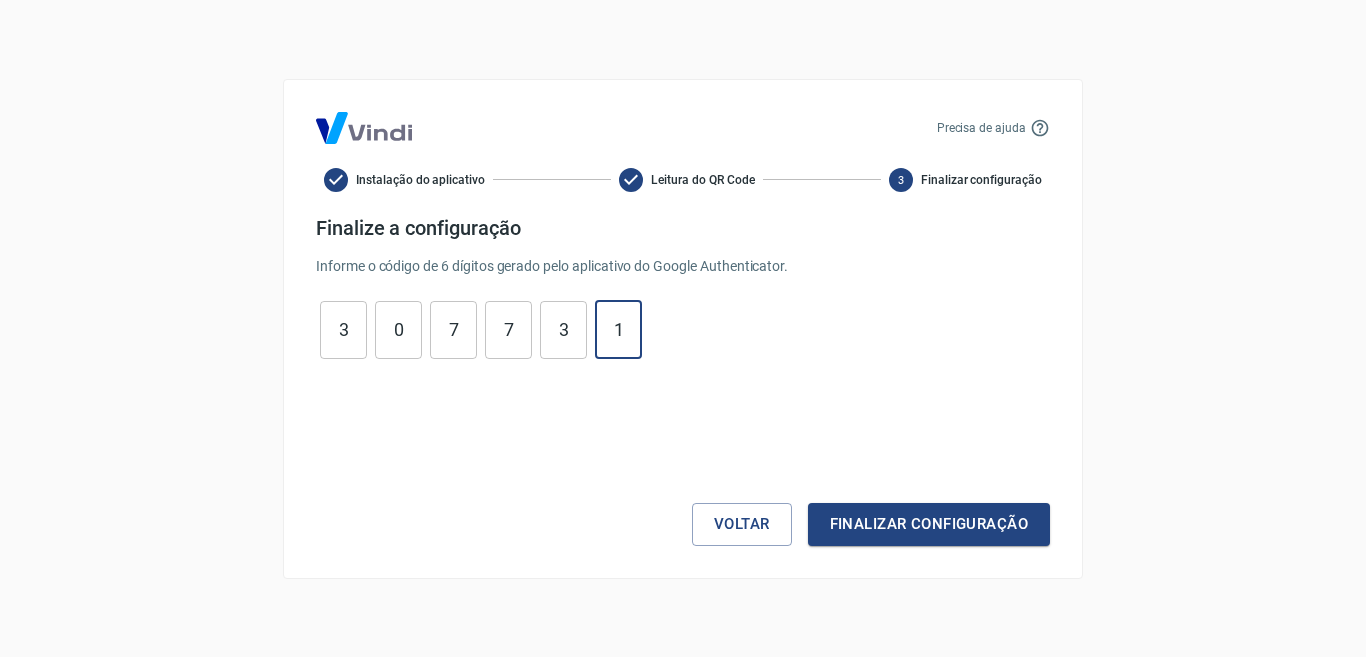 type on "1" 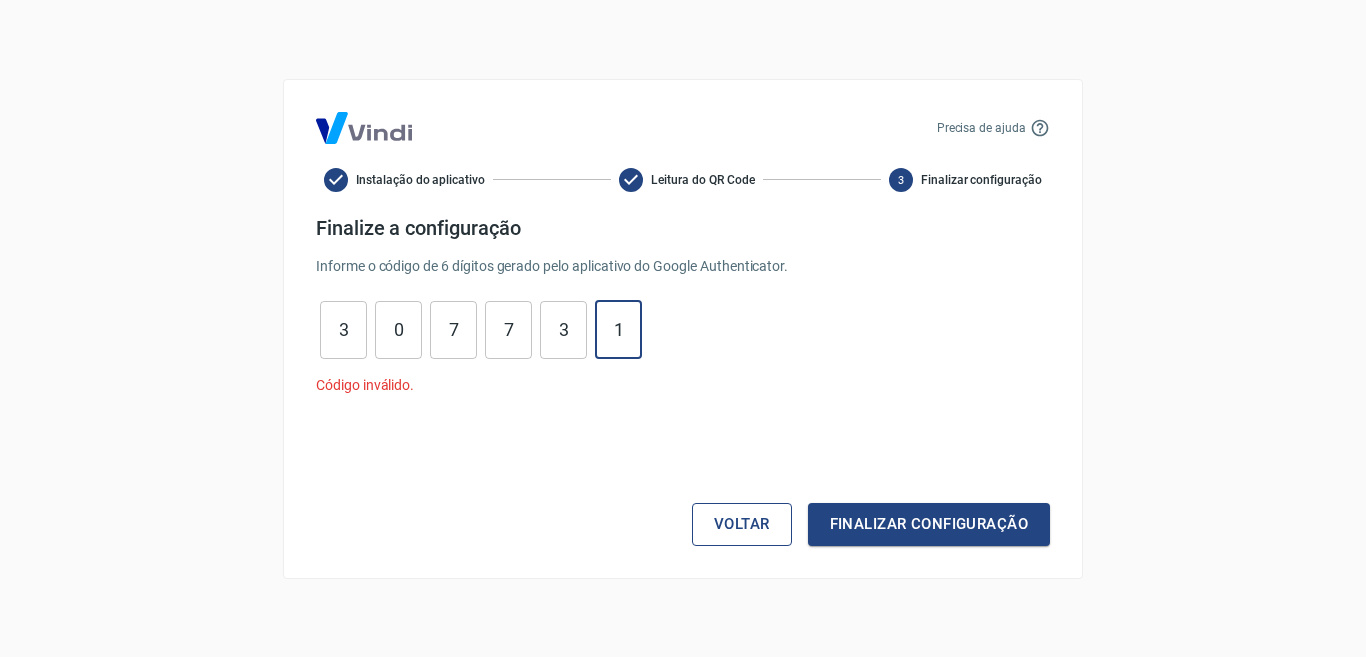 click on "Voltar" at bounding box center [742, 524] 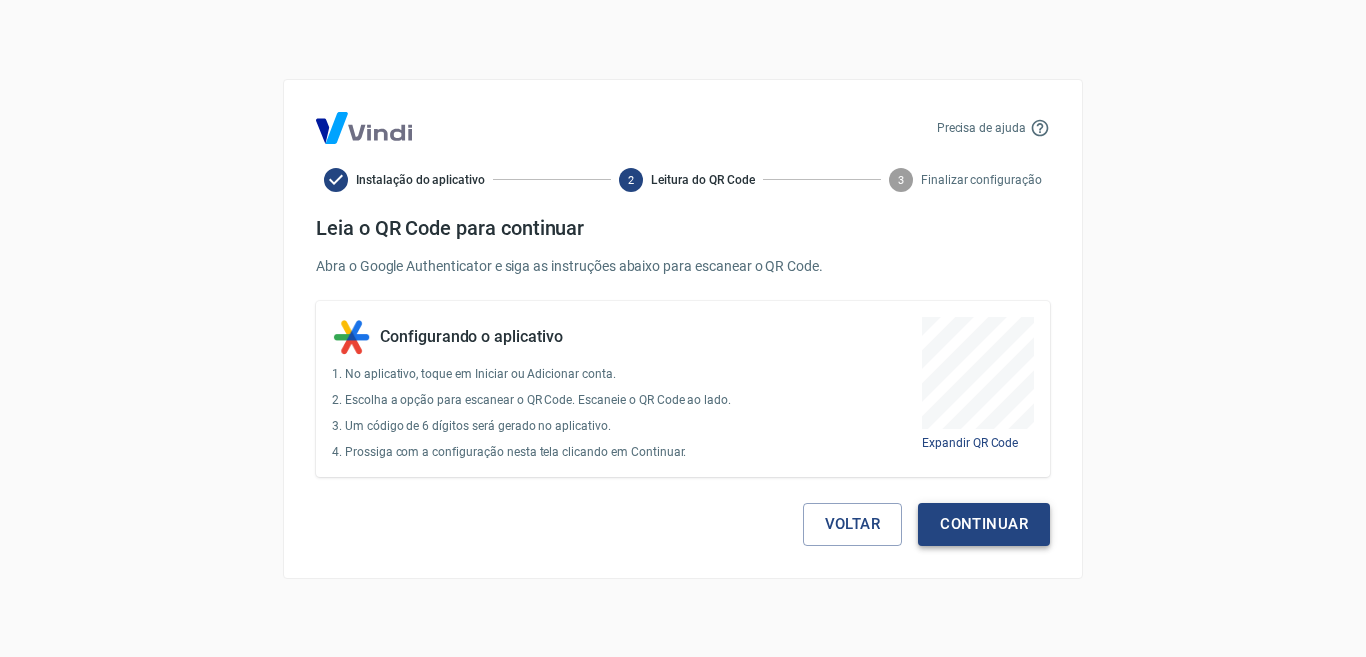 click on "Continuar" at bounding box center [984, 524] 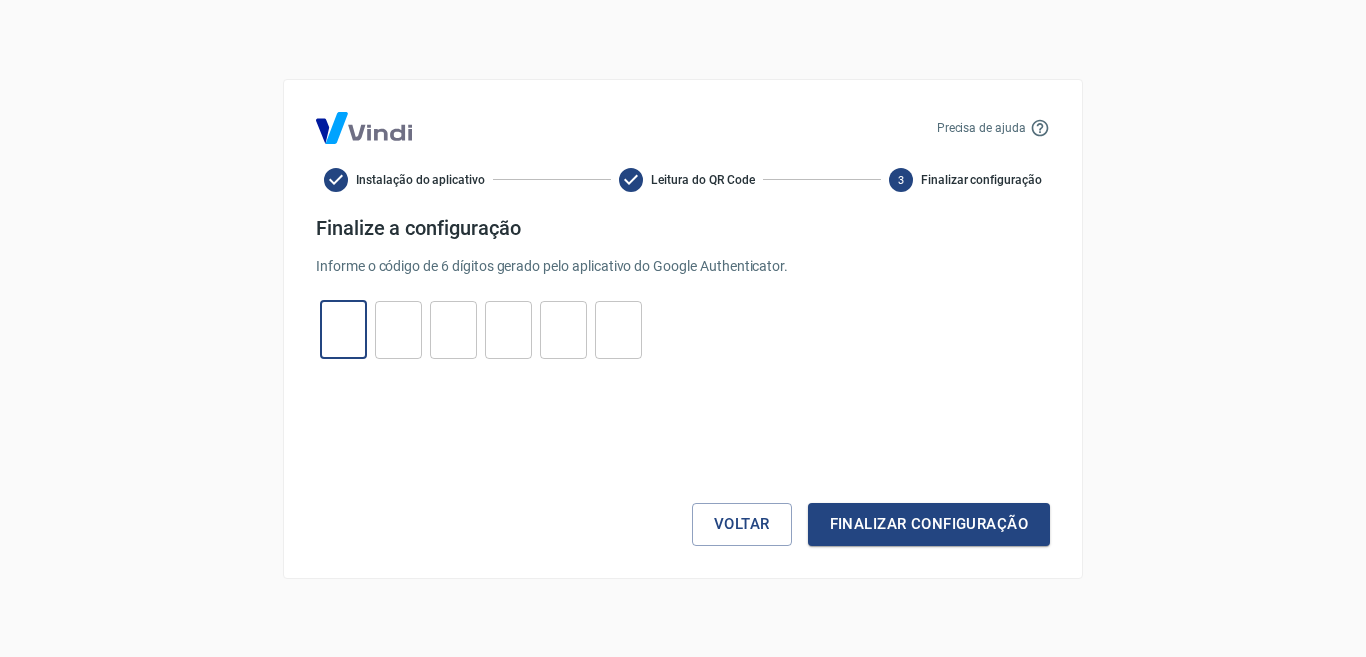 click at bounding box center (343, 329) 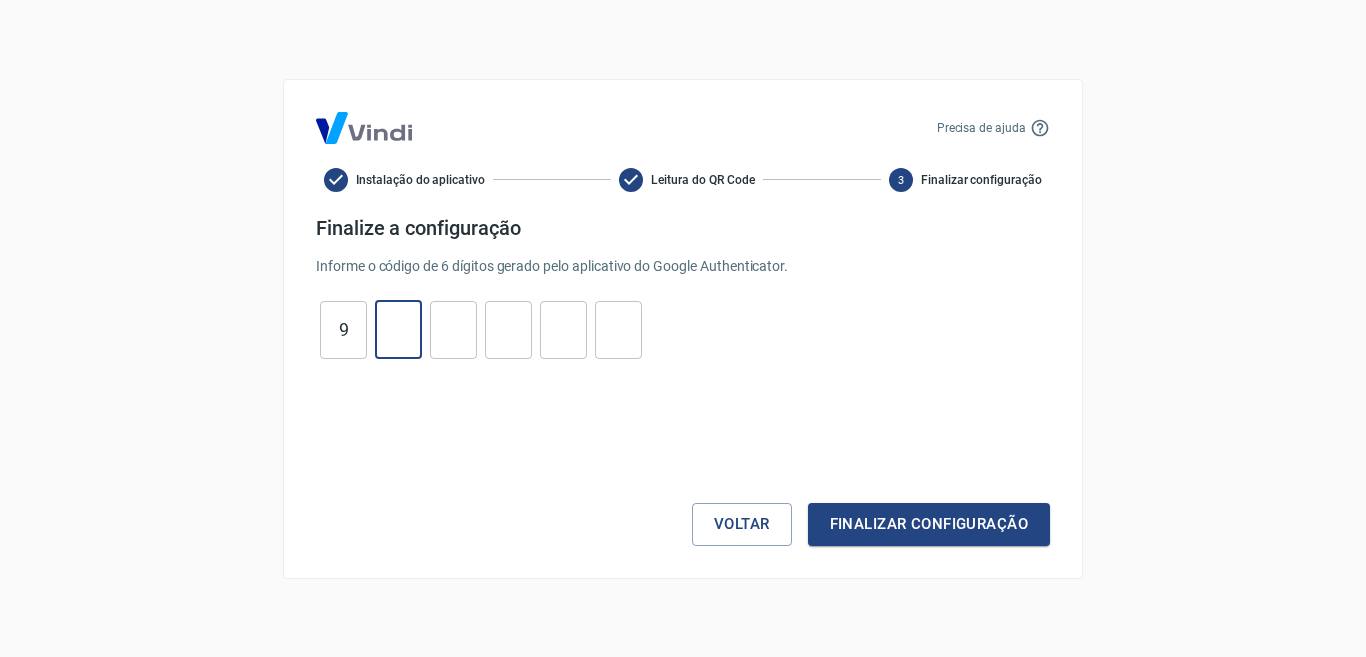 type on "0" 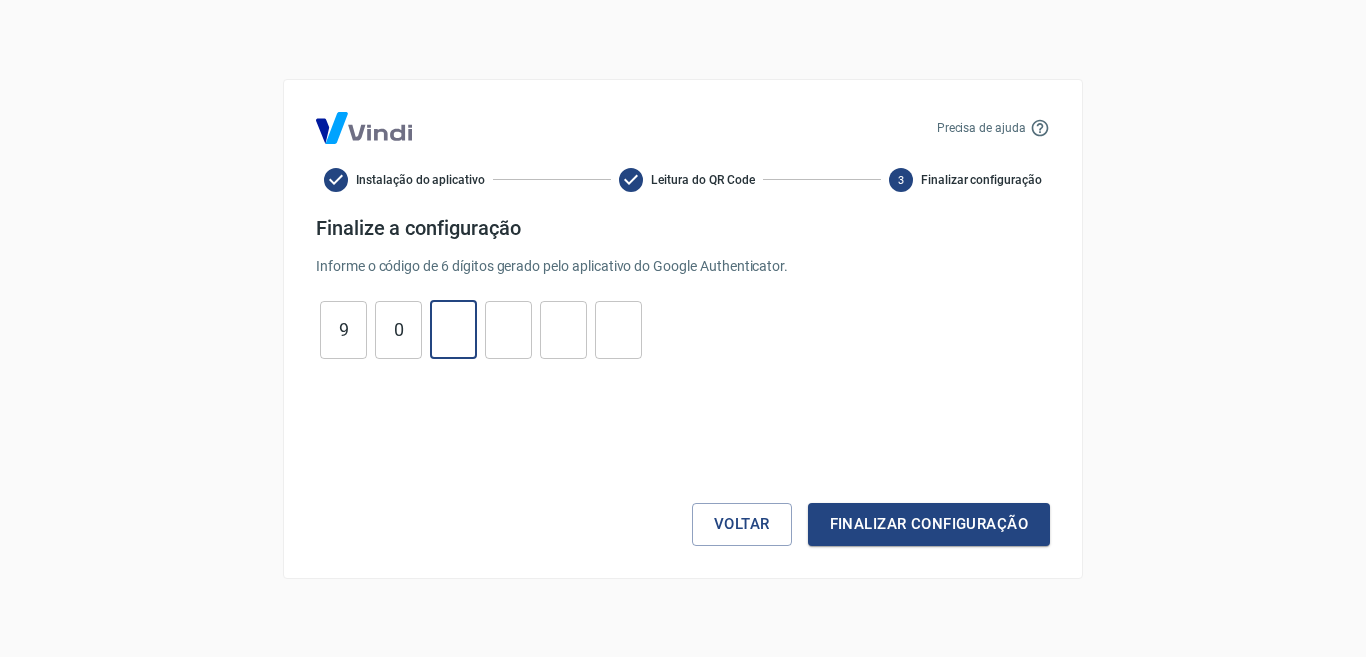 click on "9" at bounding box center [343, 329] 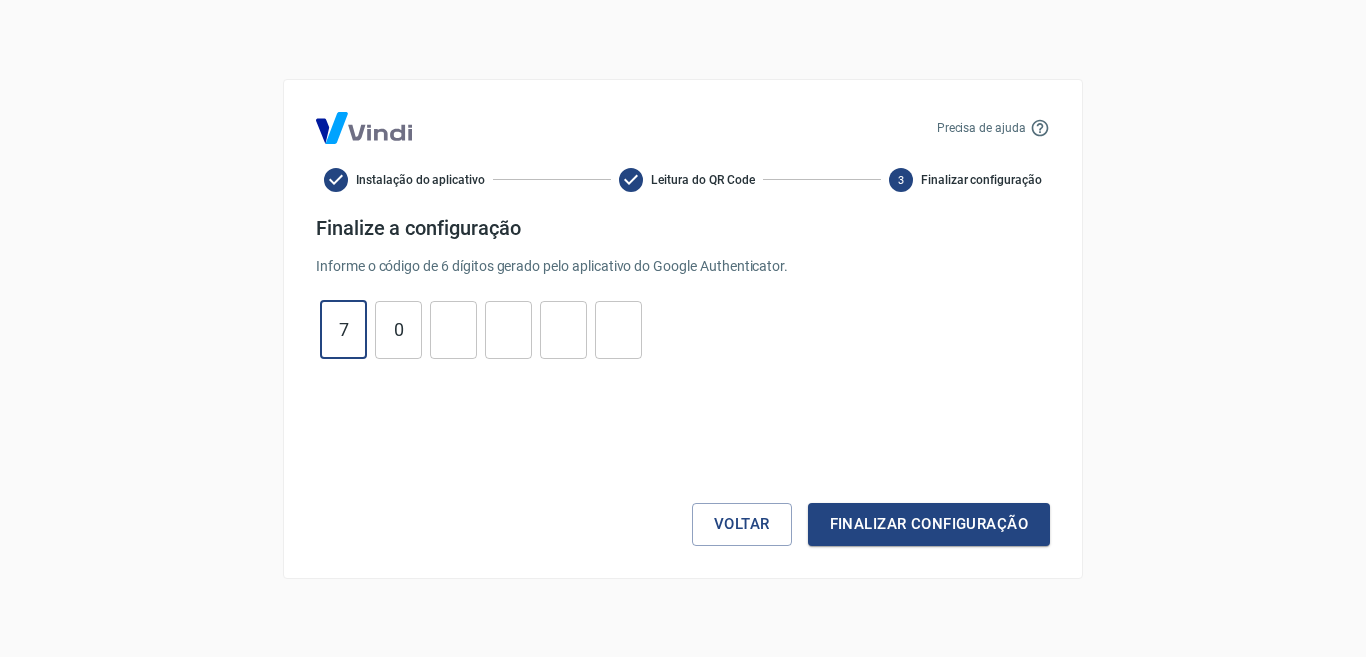type on "7" 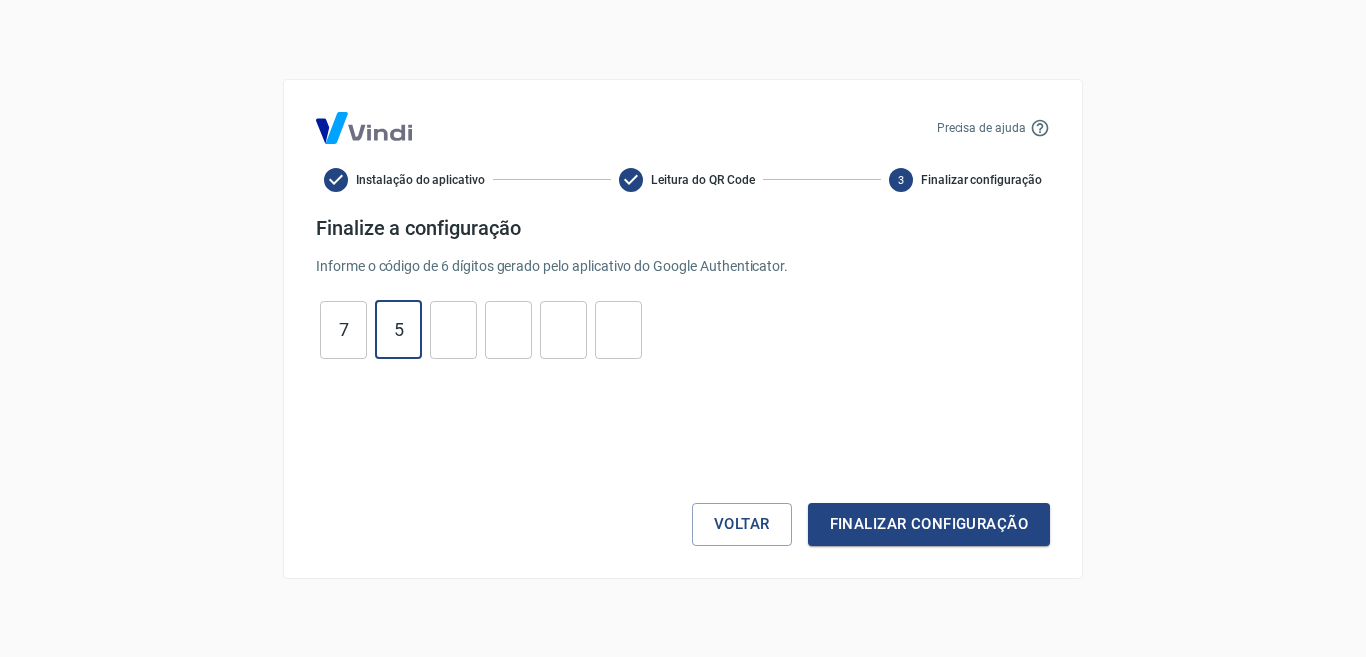 type on "5" 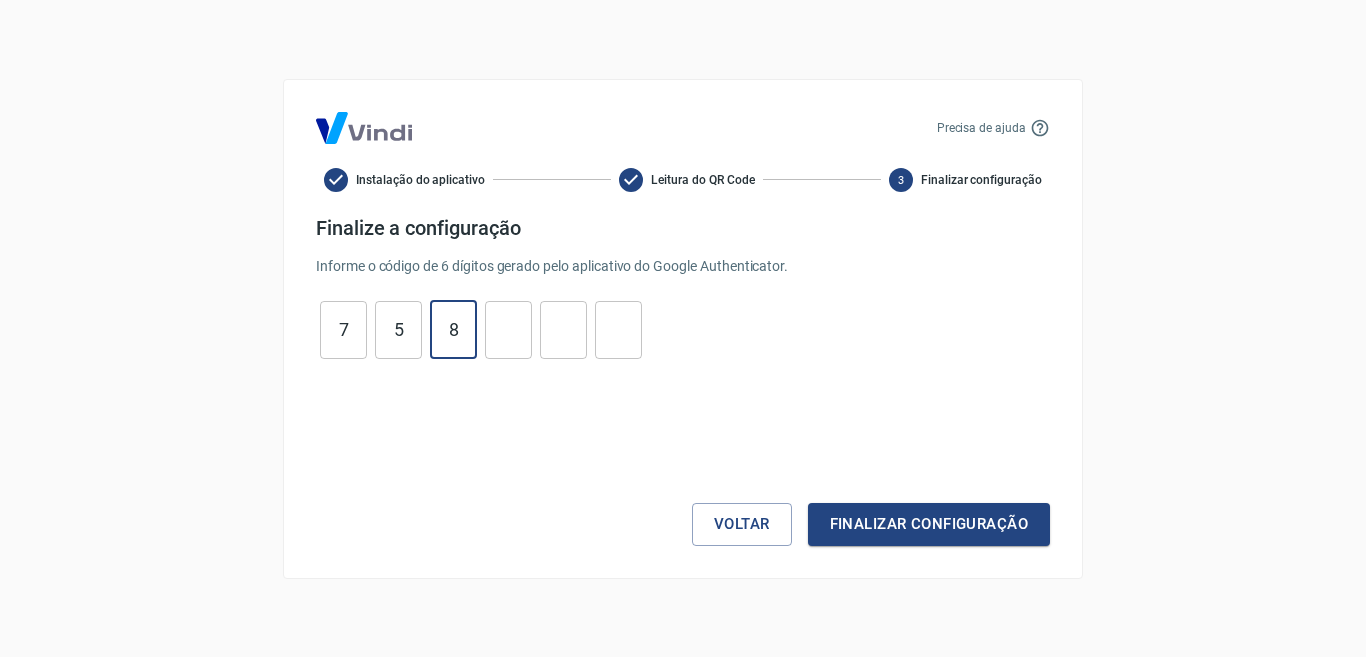 type on "8" 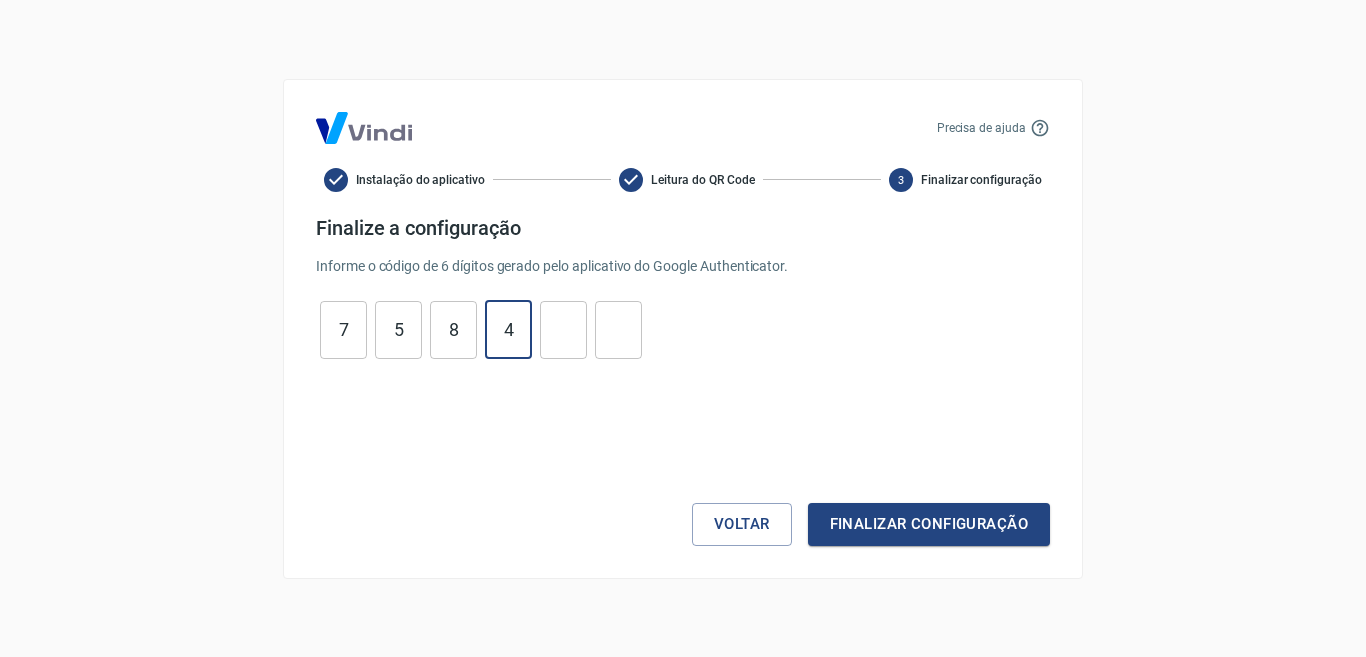 type on "4" 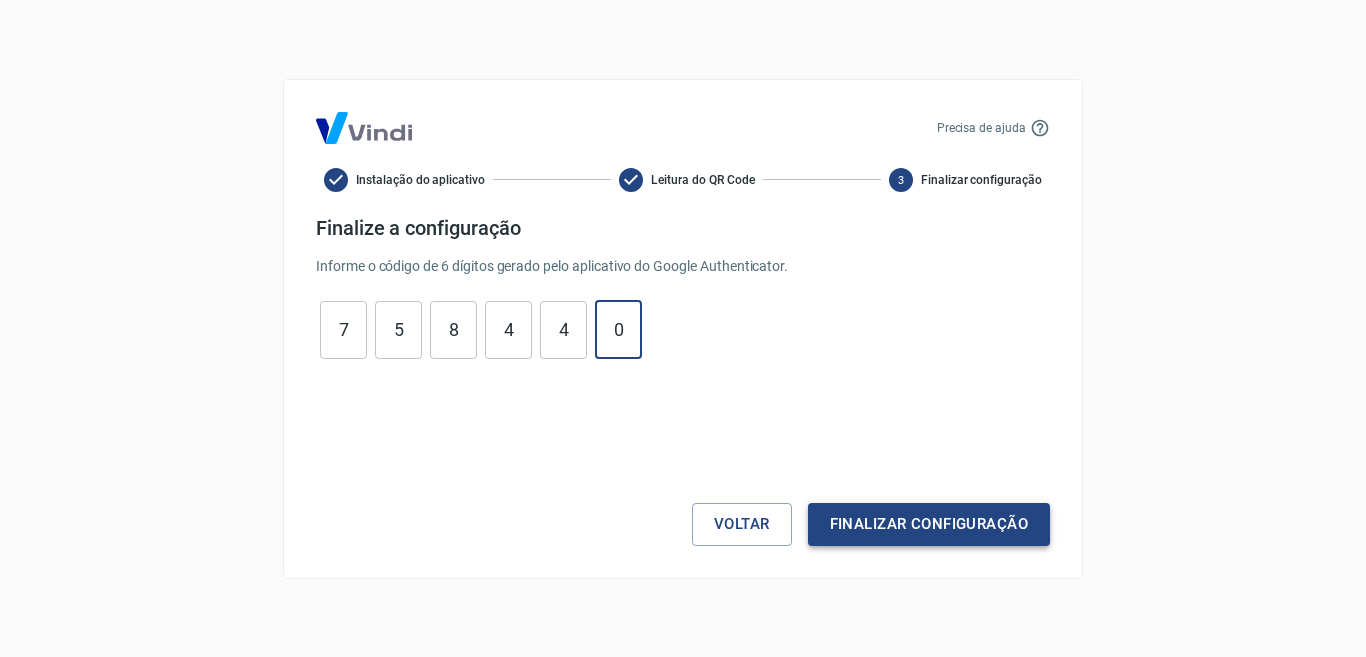type on "0" 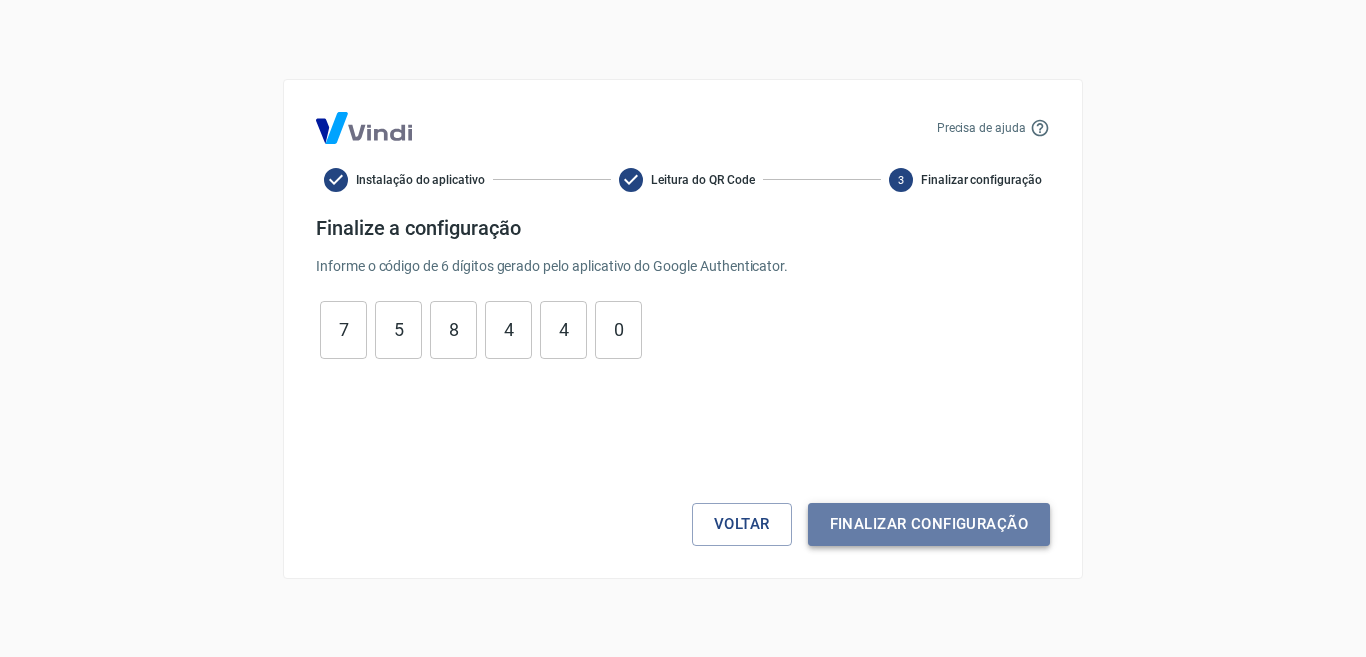 click on "Finalizar configuração" at bounding box center (929, 524) 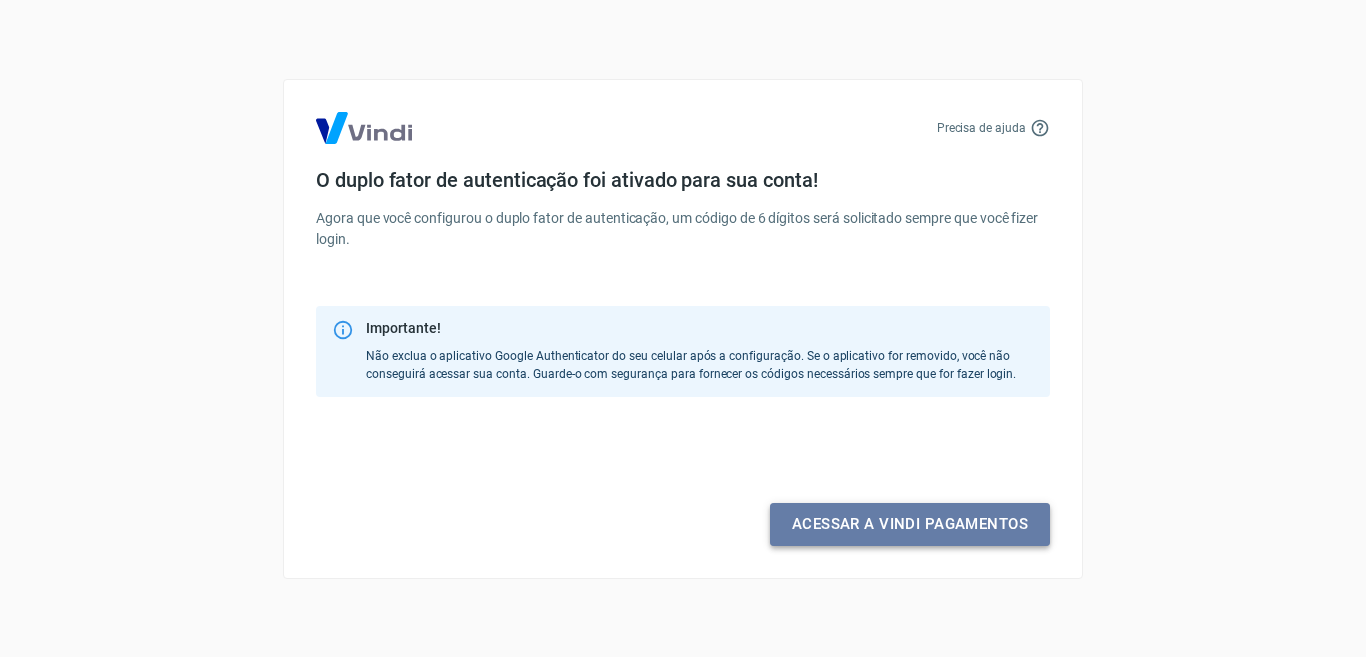 click on "Acessar a Vindi pagamentos" at bounding box center [910, 524] 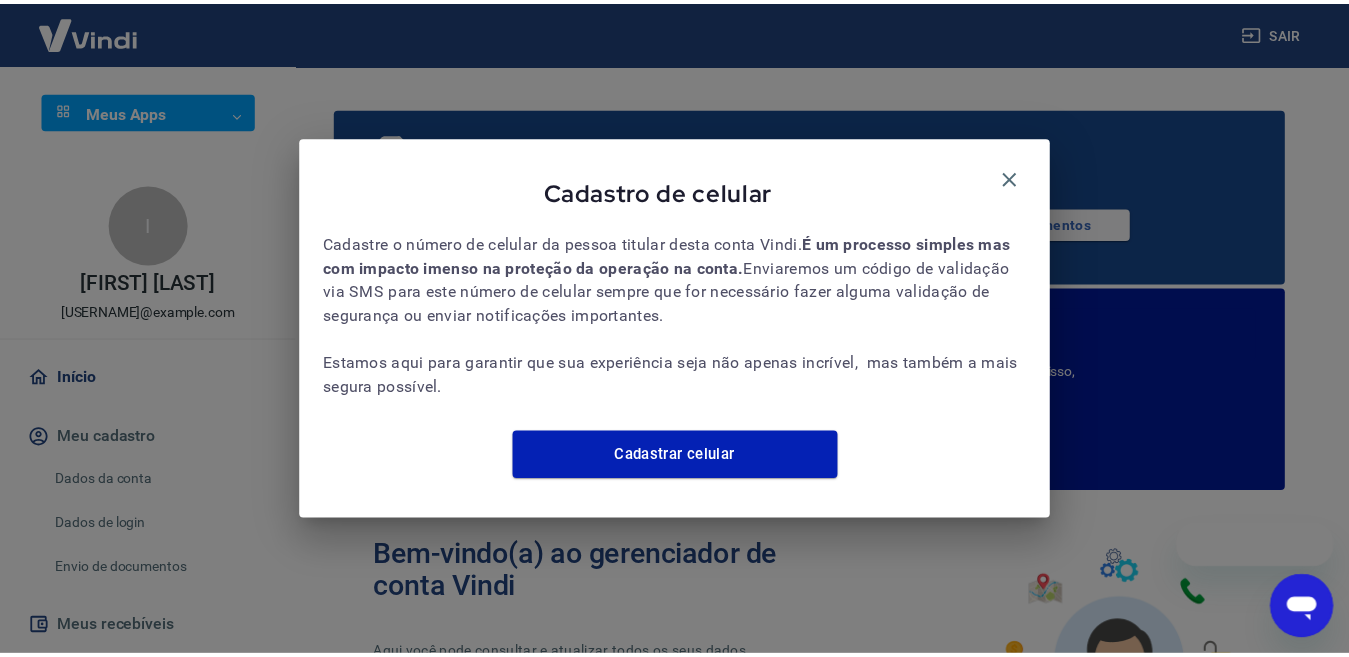 scroll, scrollTop: 0, scrollLeft: 0, axis: both 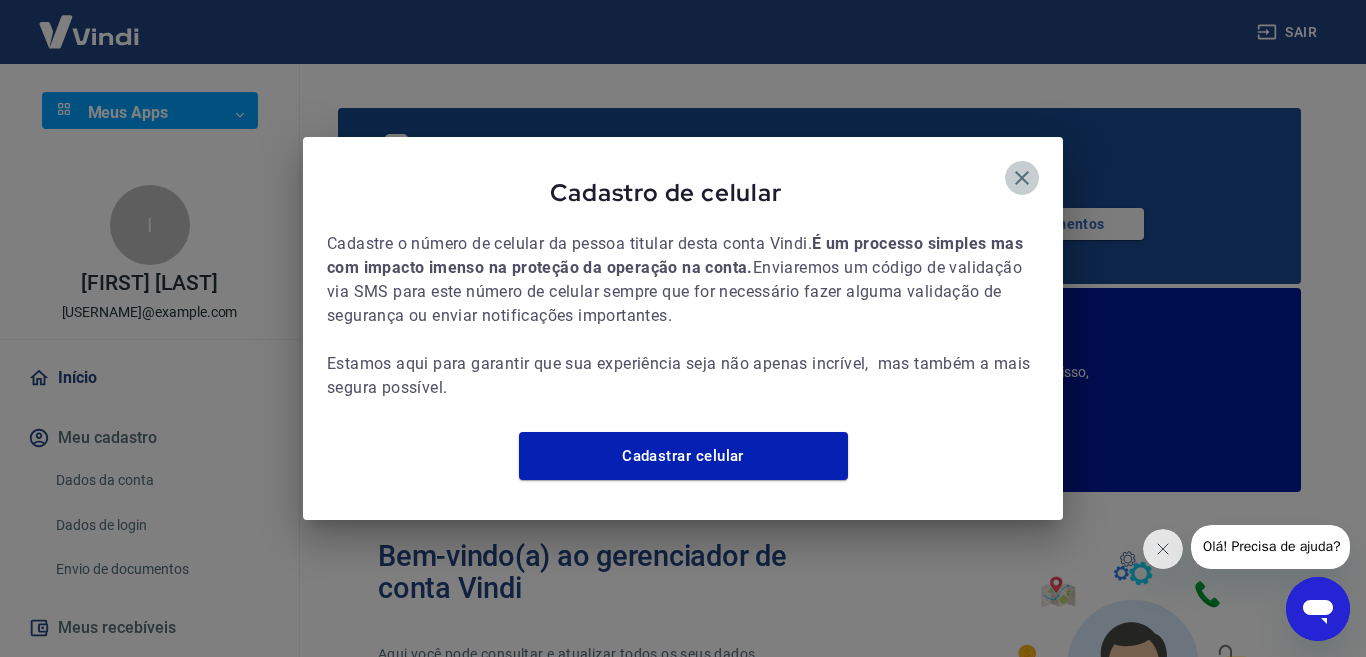 click 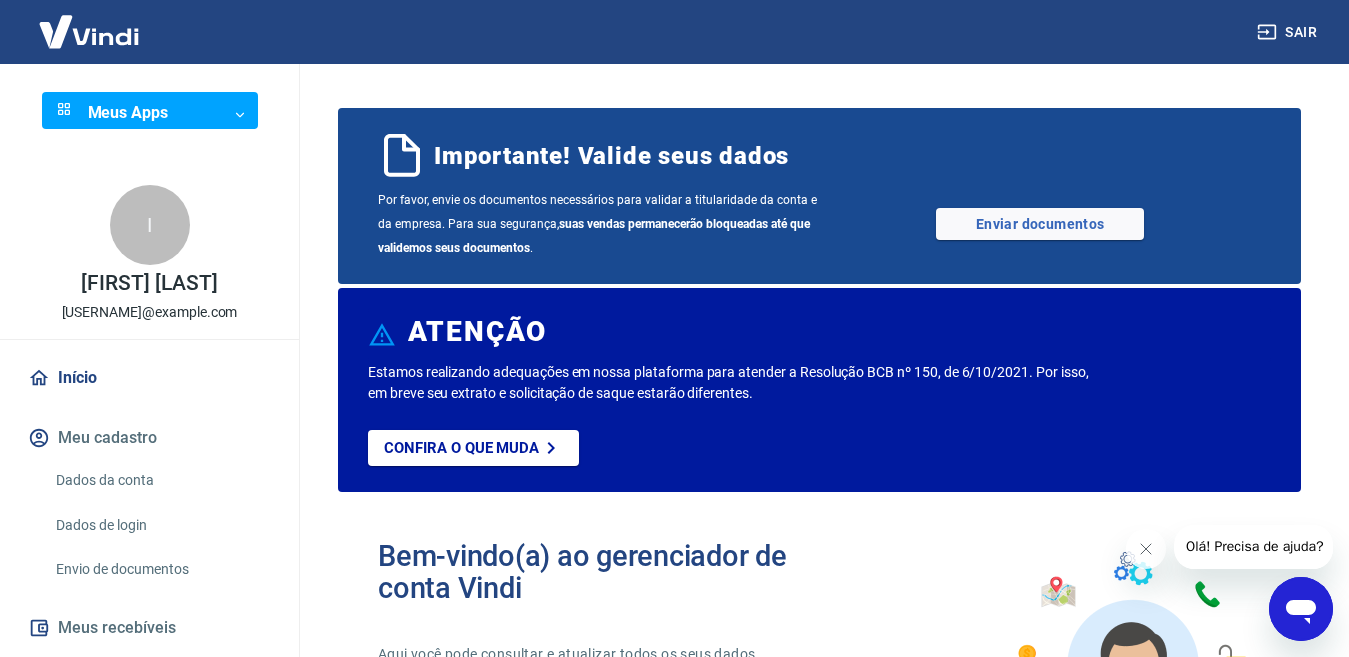 click on "Meu cadastro" at bounding box center (149, 438) 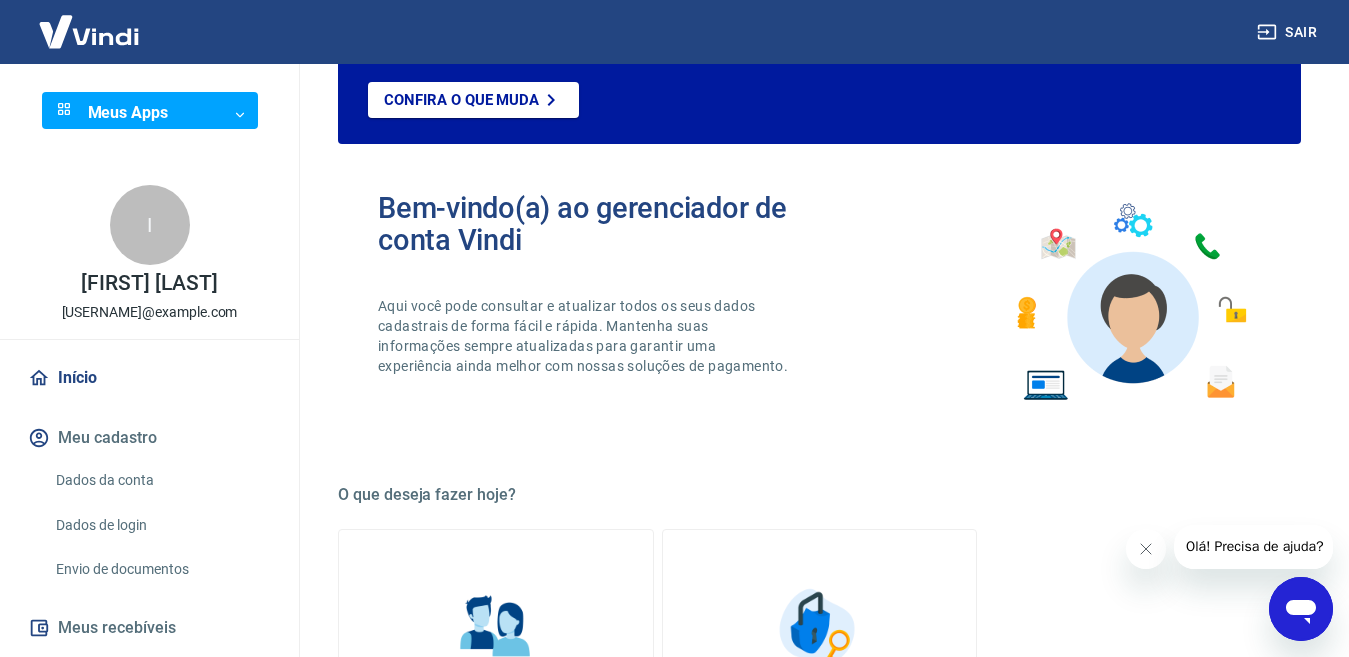 scroll, scrollTop: 300, scrollLeft: 0, axis: vertical 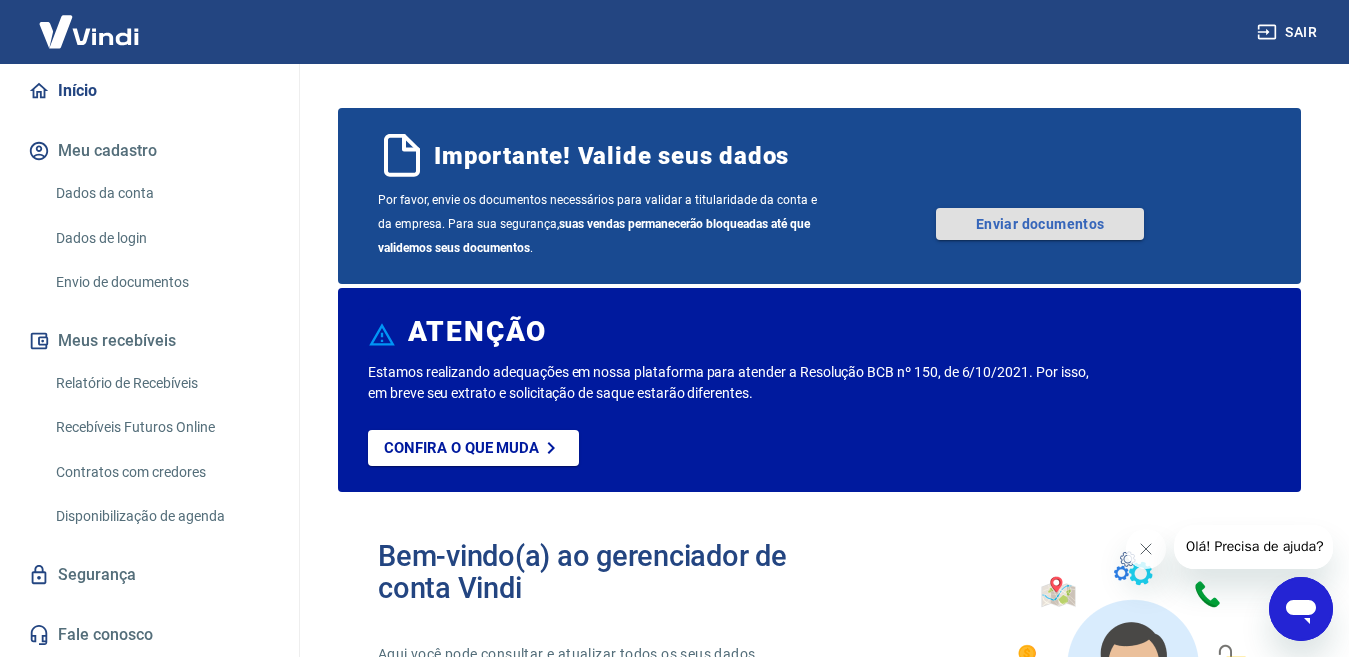 click on "Enviar documentos" at bounding box center (1040, 224) 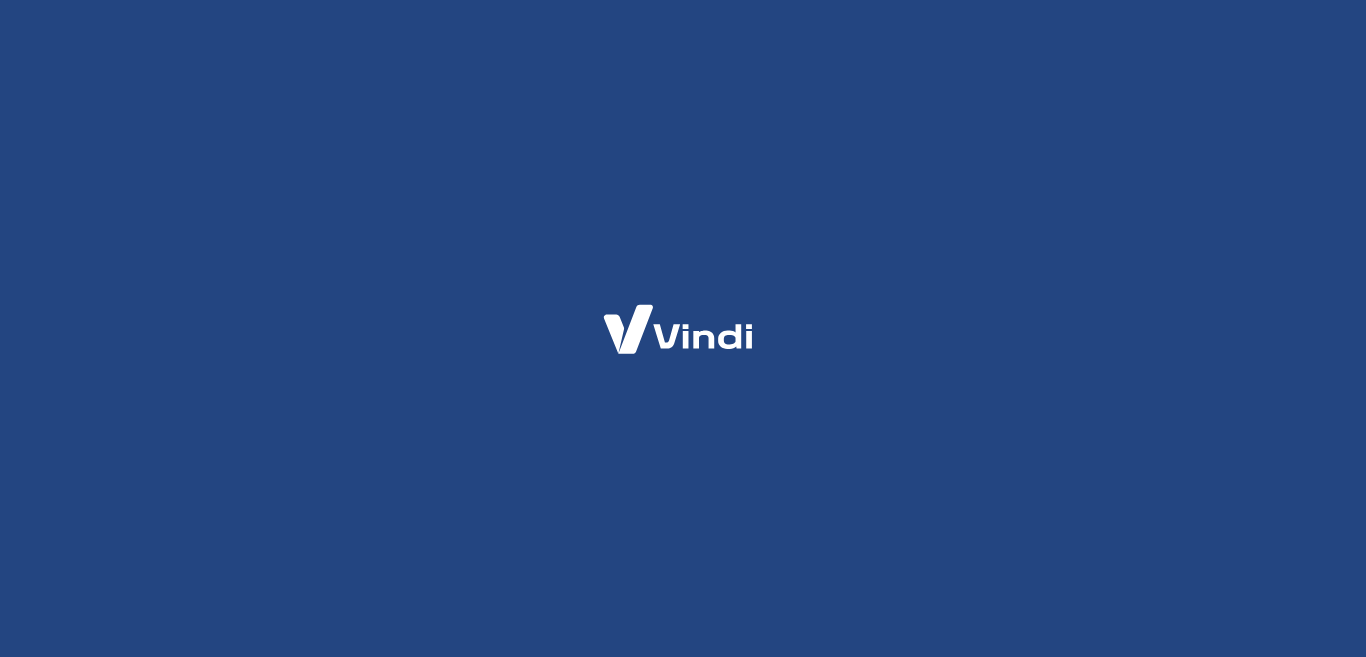 scroll, scrollTop: 0, scrollLeft: 0, axis: both 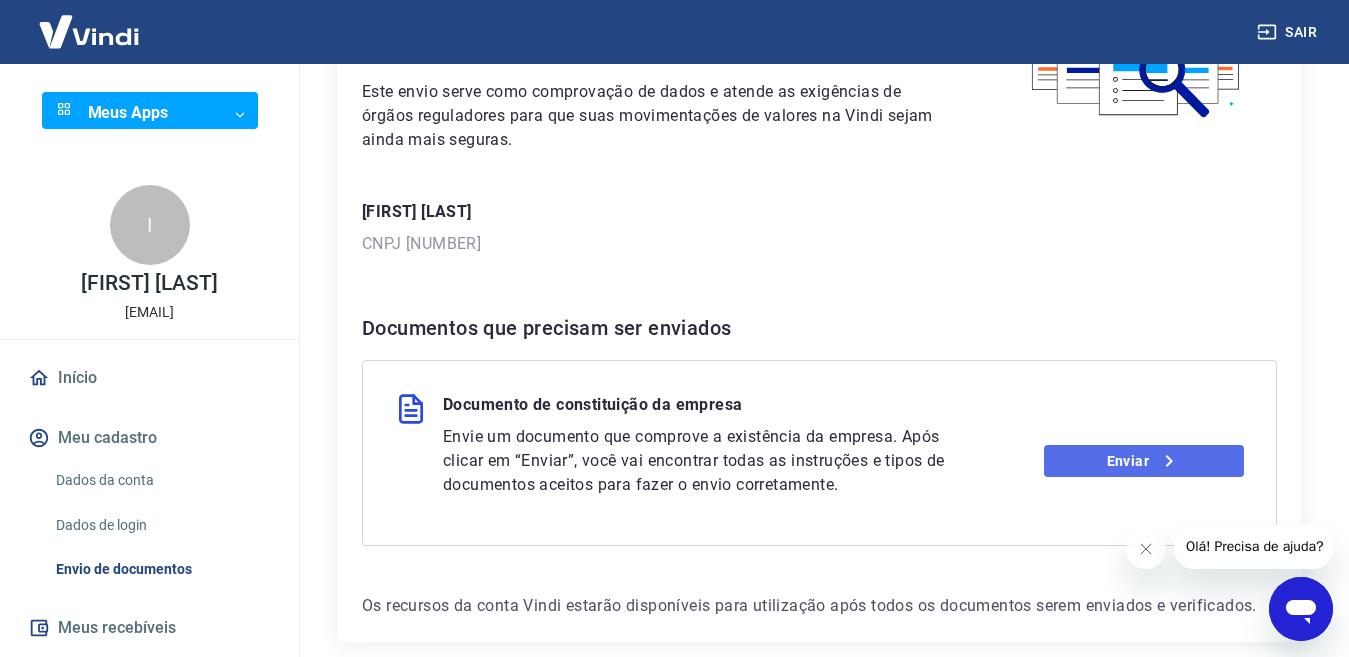 click on "Enviar" at bounding box center [1144, 461] 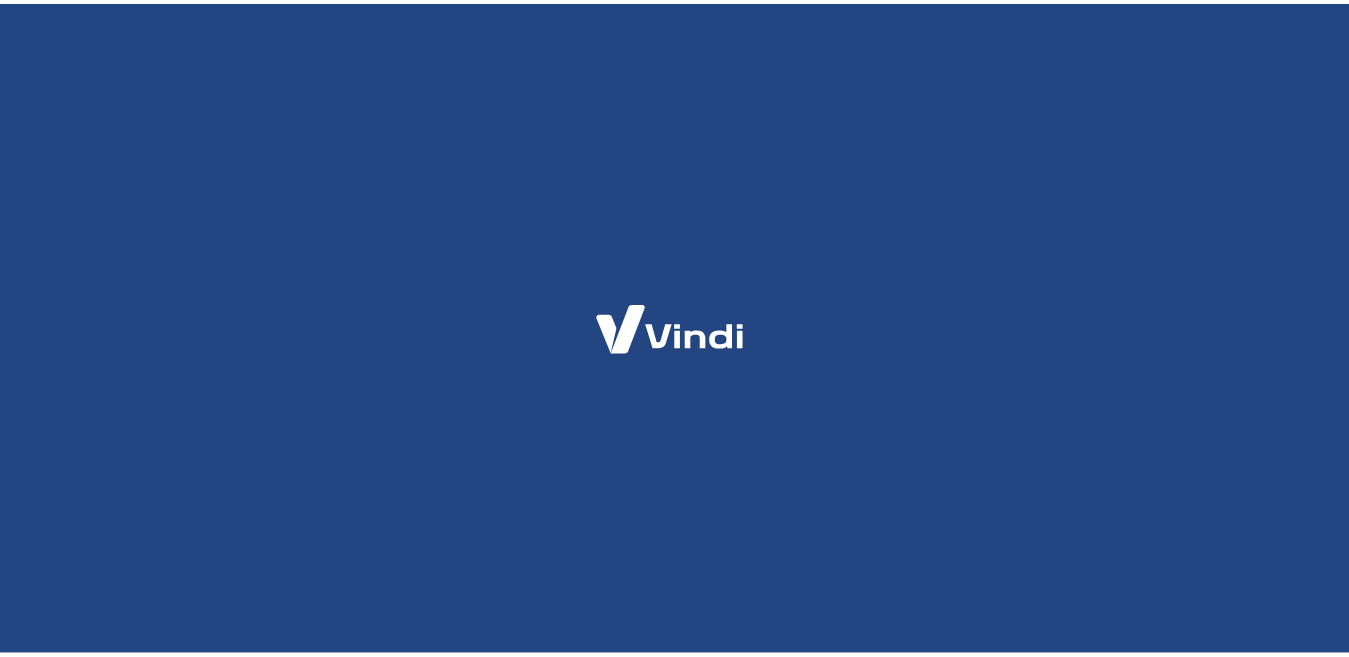 scroll, scrollTop: 0, scrollLeft: 0, axis: both 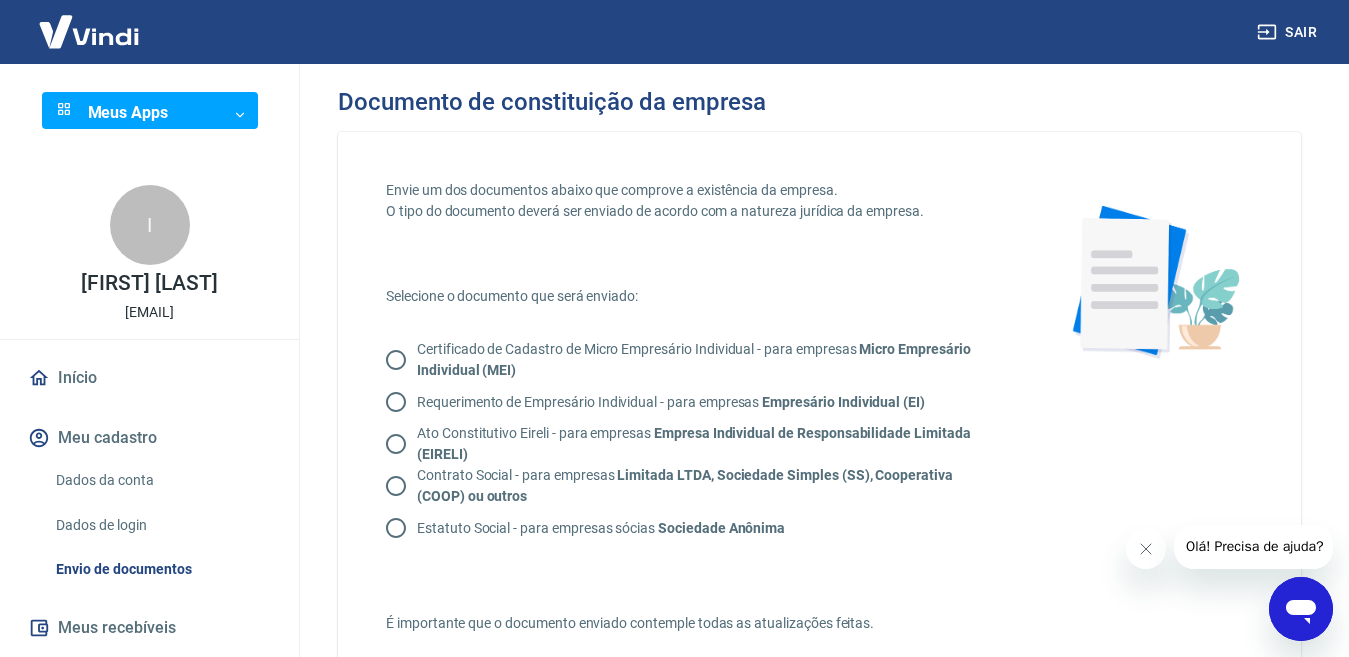 click on "Contrato Social - para empresas   Limitada LTDA, Sociedade Simples (SS), Cooperativa (COOP) ou outros" at bounding box center (396, 486) 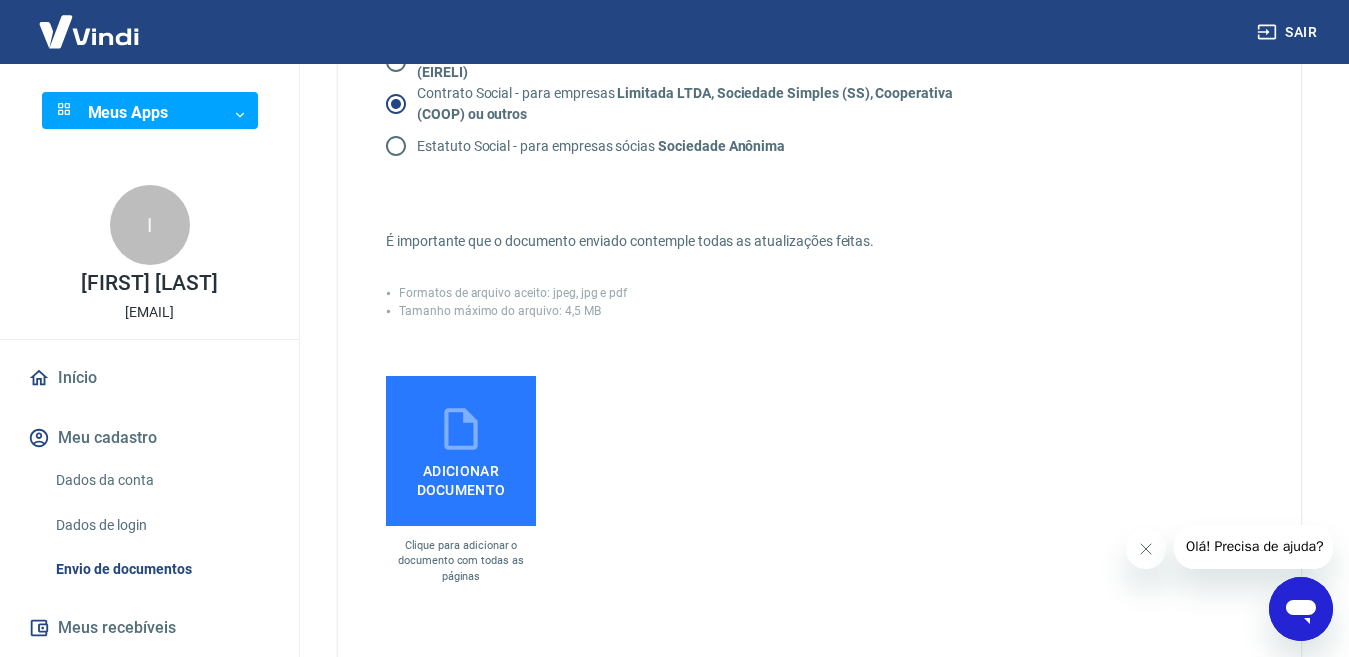 scroll, scrollTop: 400, scrollLeft: 0, axis: vertical 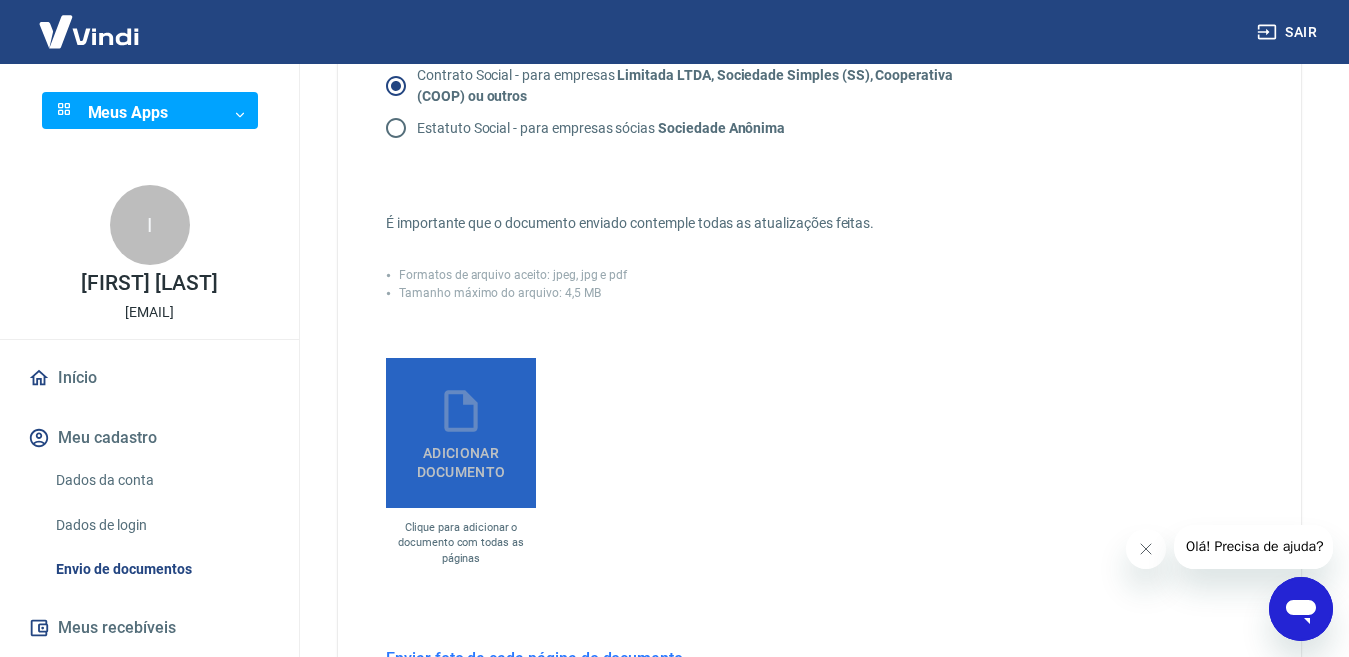 click on "Adicionar documento" at bounding box center (461, 458) 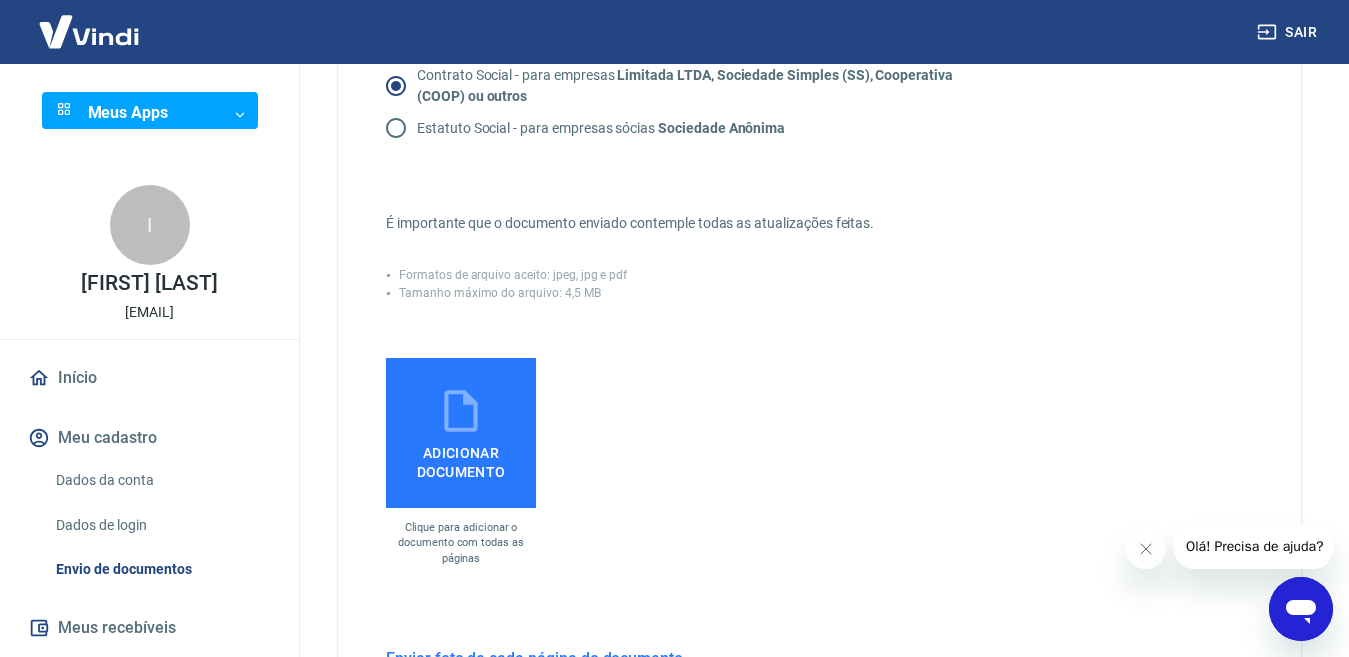 click 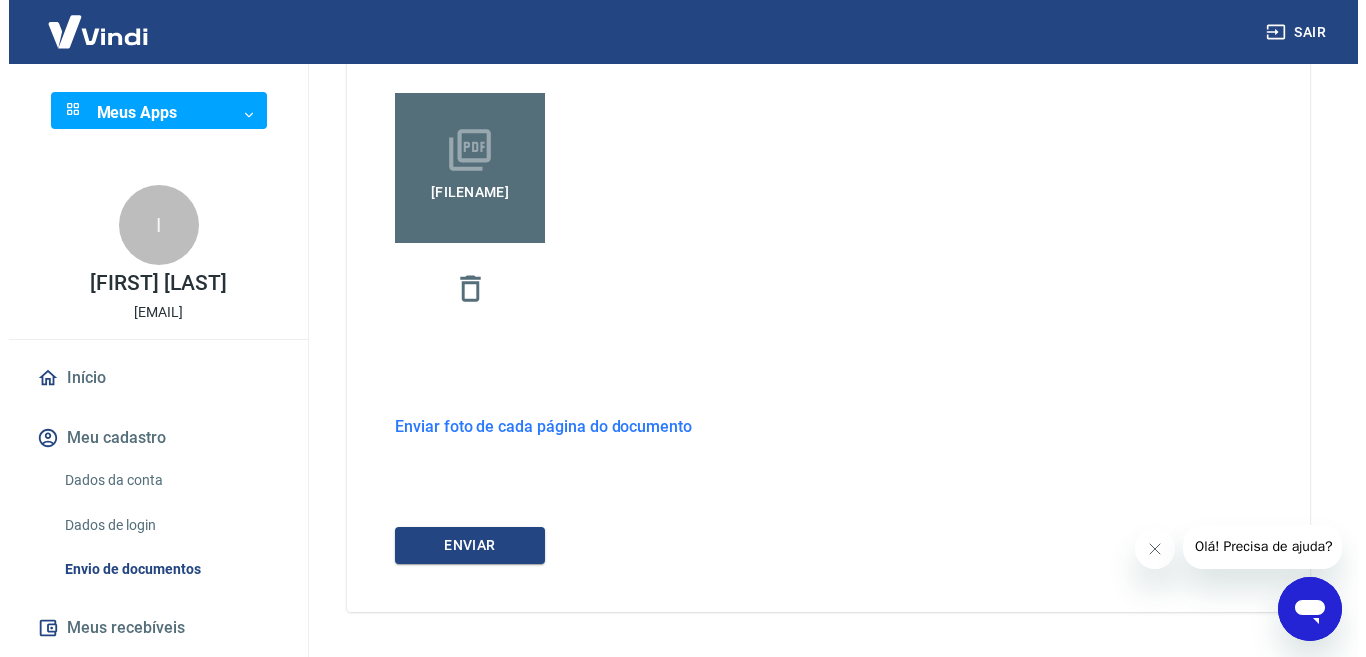 scroll, scrollTop: 700, scrollLeft: 0, axis: vertical 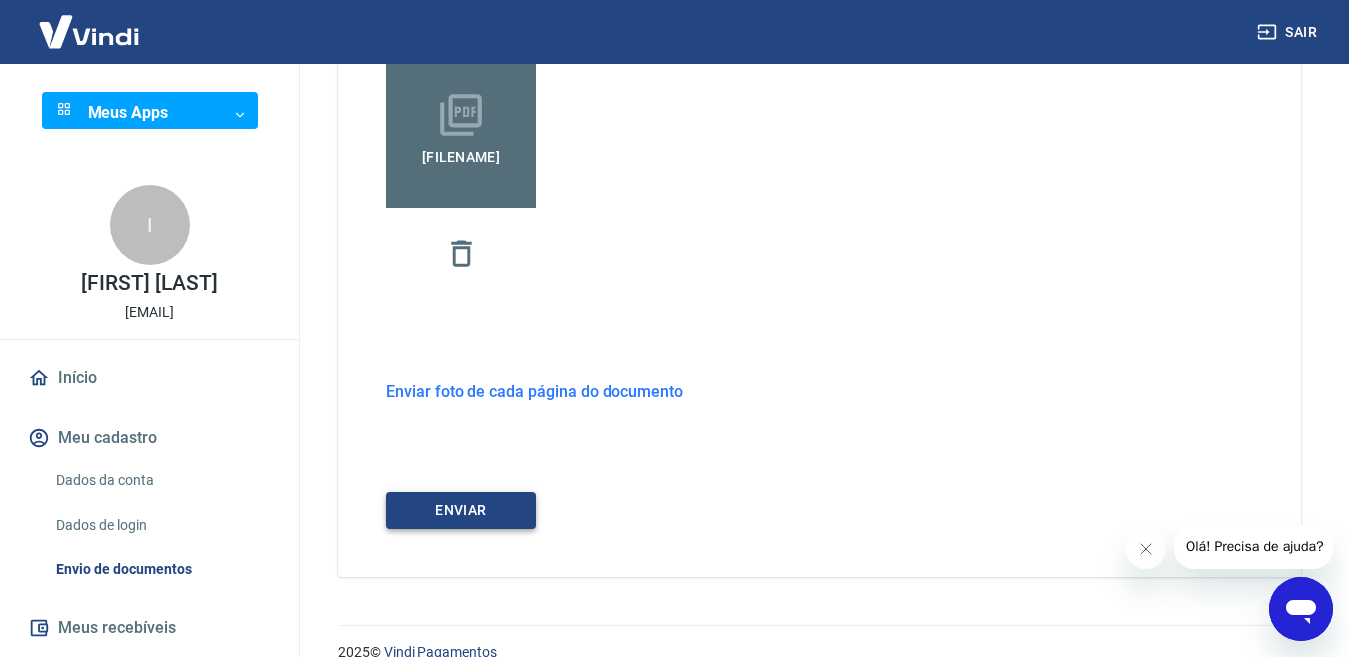 click on "ENVIAR" at bounding box center [461, 510] 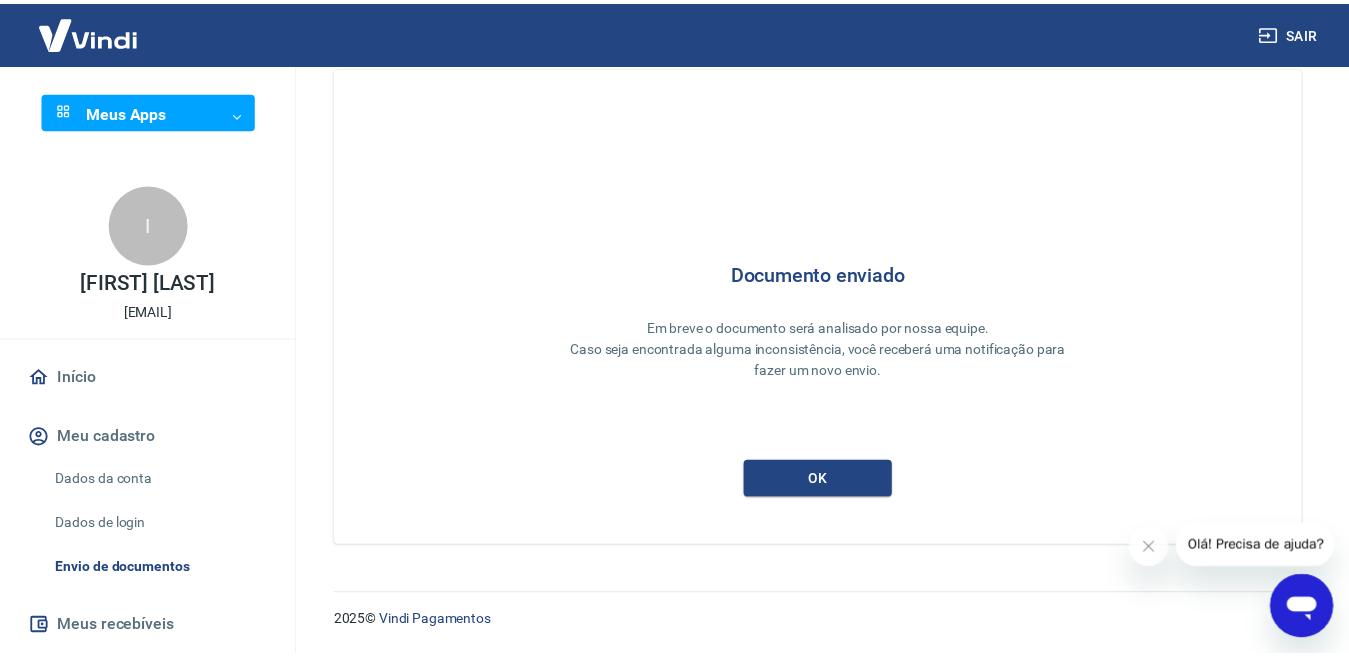 scroll, scrollTop: 7, scrollLeft: 0, axis: vertical 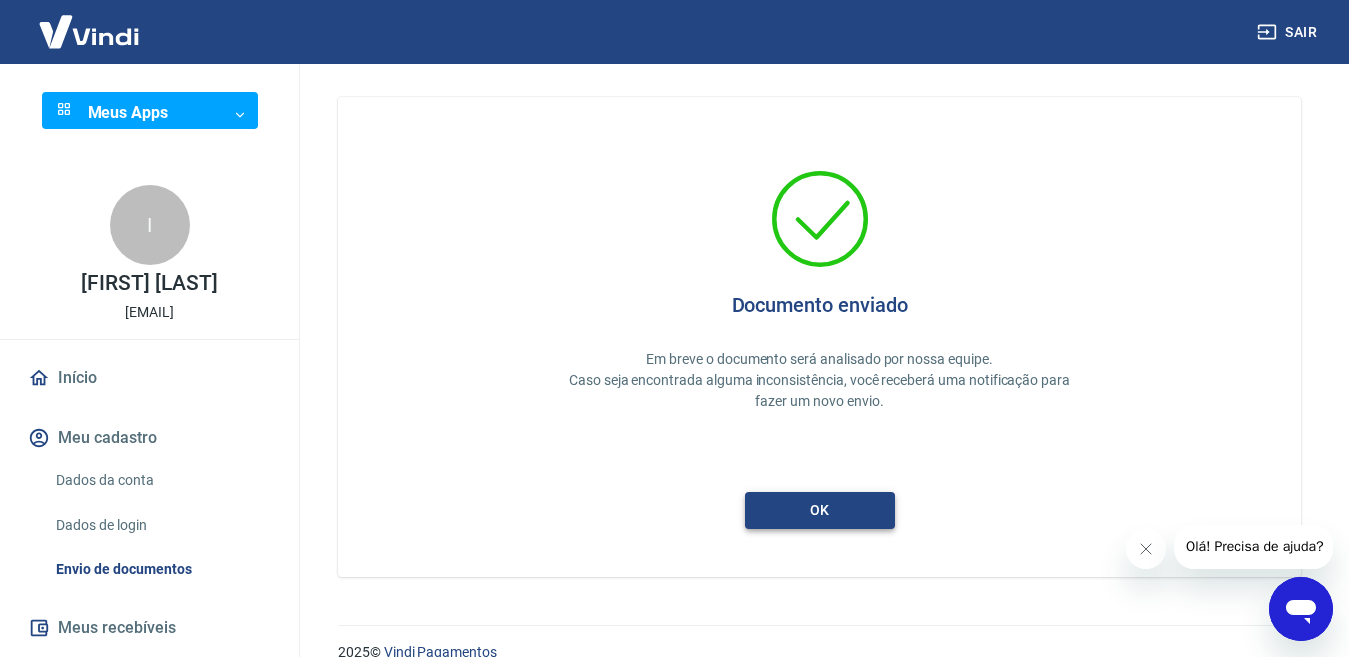 click on "ok" at bounding box center [820, 510] 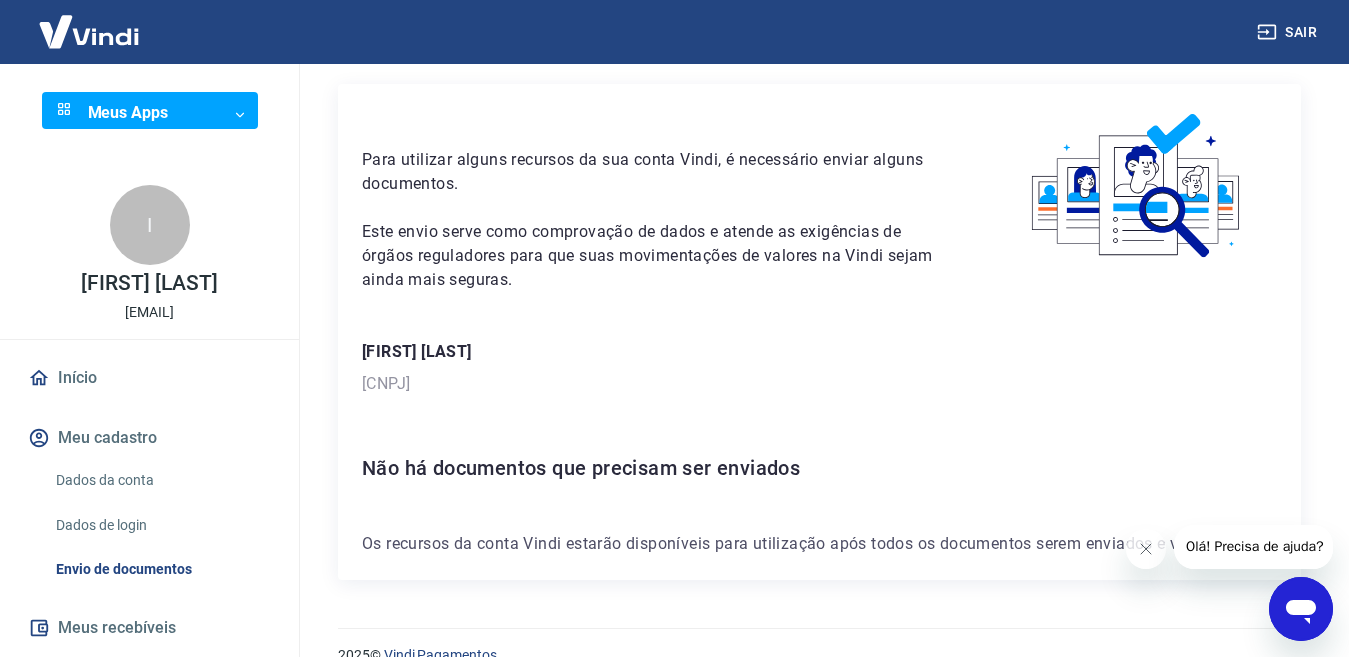 scroll, scrollTop: 93, scrollLeft: 0, axis: vertical 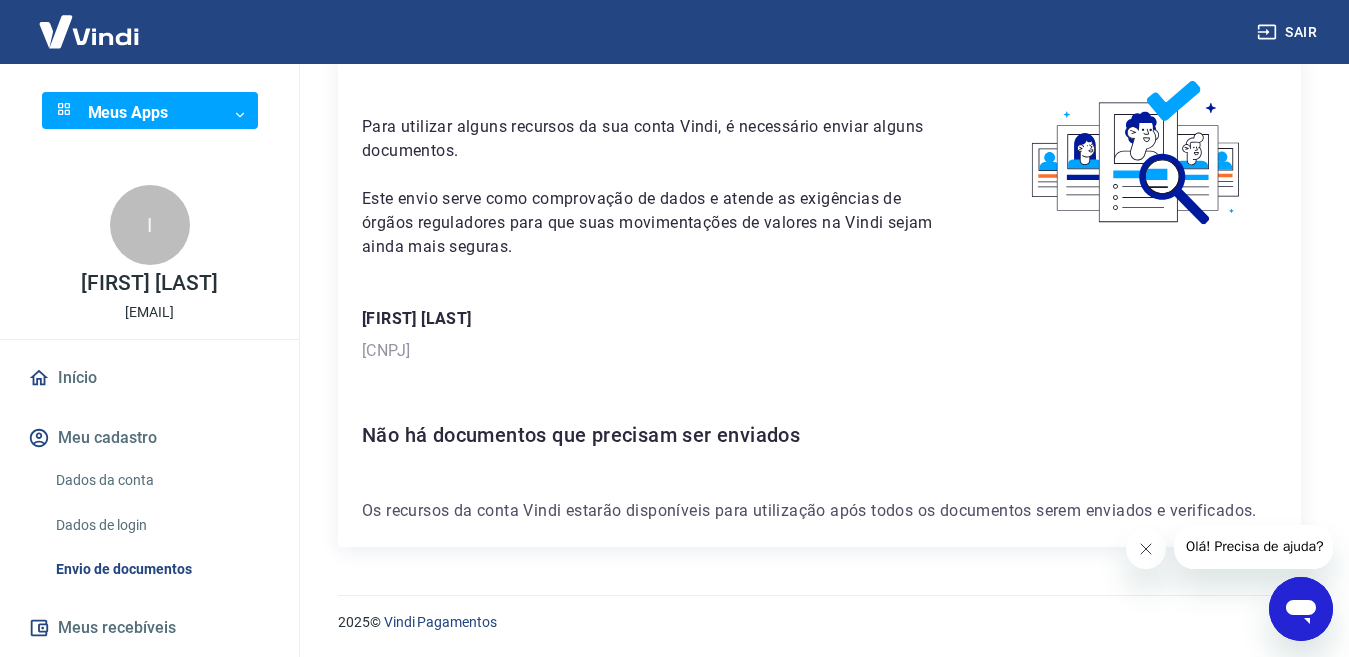 click 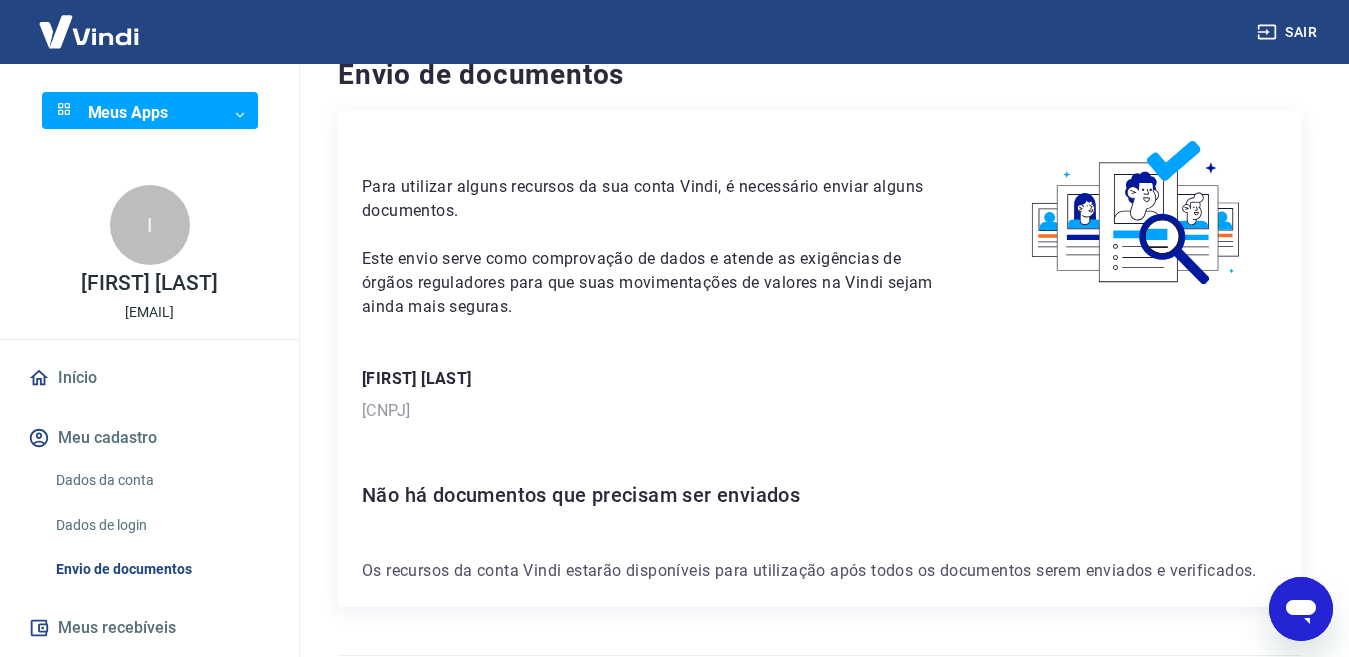 scroll, scrollTop: 0, scrollLeft: 0, axis: both 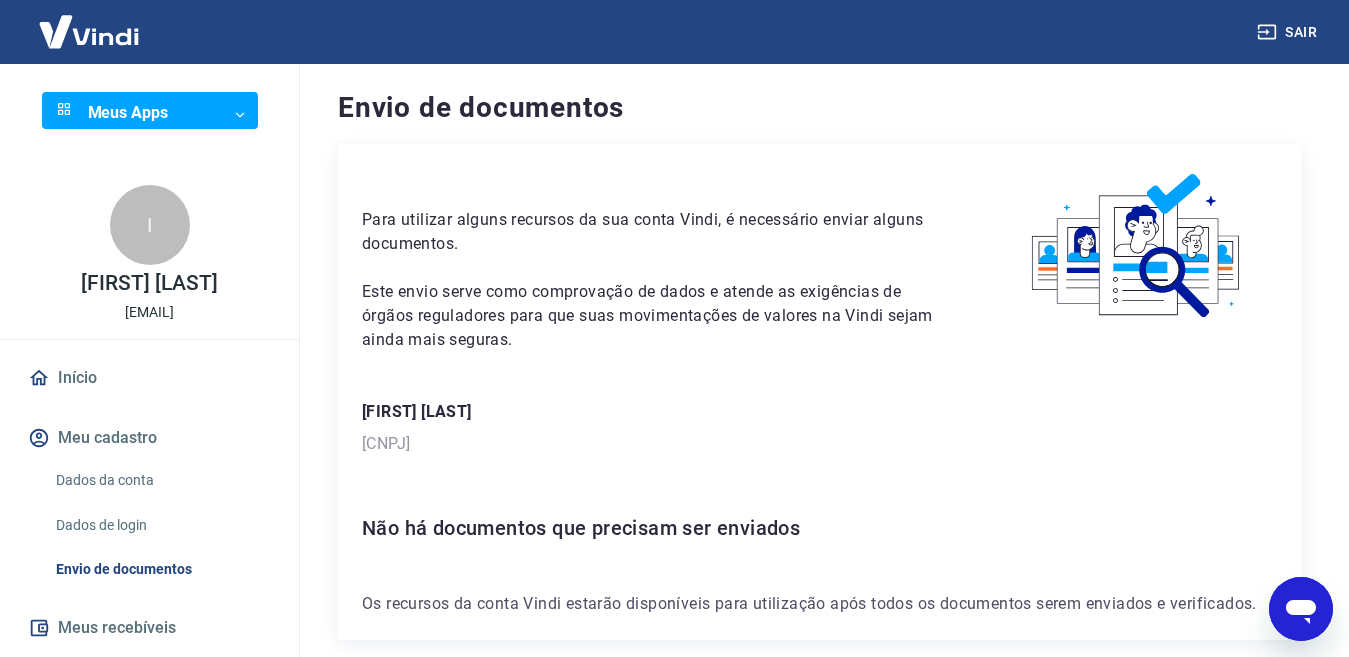 click on "Sair Meus Apps ​ ​ I IVAN TISATTO ivan@supervinho.com.br Início Meu cadastro Dados da conta Dados de login Envio de documentos Meus recebíveis Relatório de Recebíveis Recebíveis Futuros Online Contratos com credores Disponibilização de agenda Segurança Fale conosco Envio de documentos Para utilizar alguns recursos da sua conta Vindi, é necessário enviar alguns documentos. Este envio serve como comprovação de dados e atende as exigências de órgãos reguladores para que suas movimentações de valores na Vindi sejam ainda mais seguras. IVAN TISATTO CNPJ 02.387.221/0001-90 Não há documentos que precisam ser enviados Os recursos da conta Vindi estarão disponíveis para utilização após todos os documentos serem enviados e verificados. 2025  ©   Vindi Pagamentos" at bounding box center [674, 328] 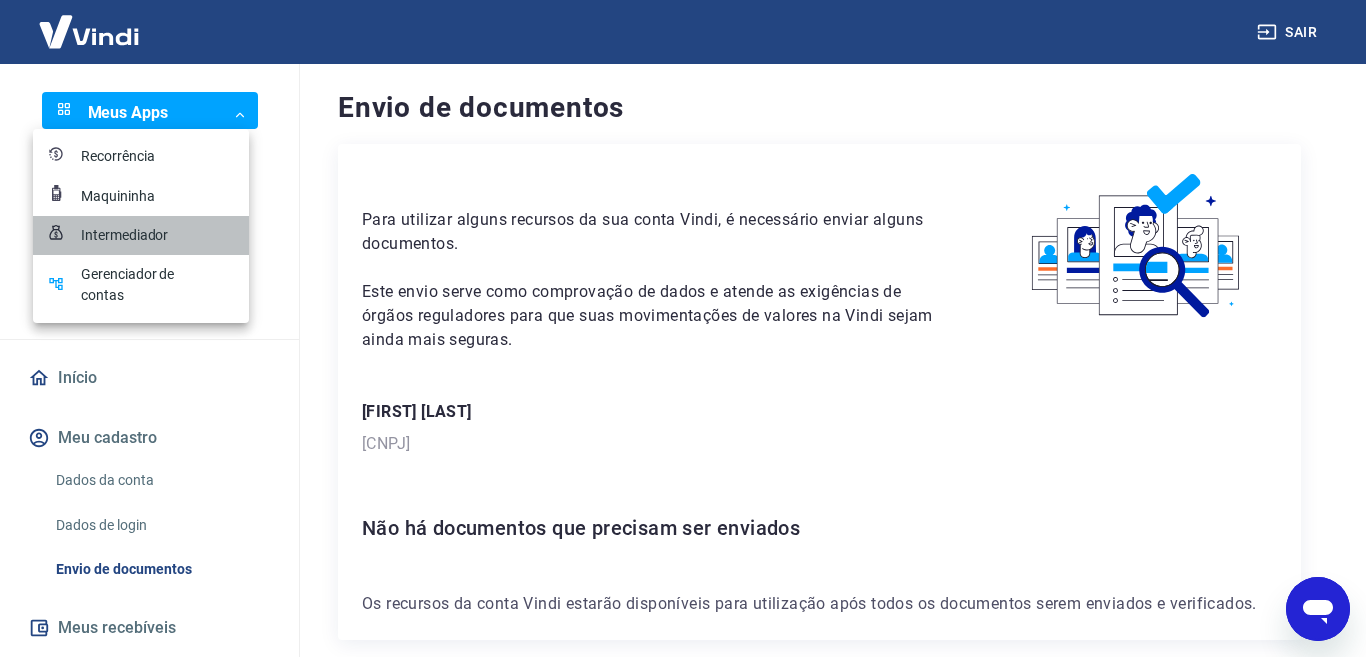 click on "Intermediador" at bounding box center (131, 235) 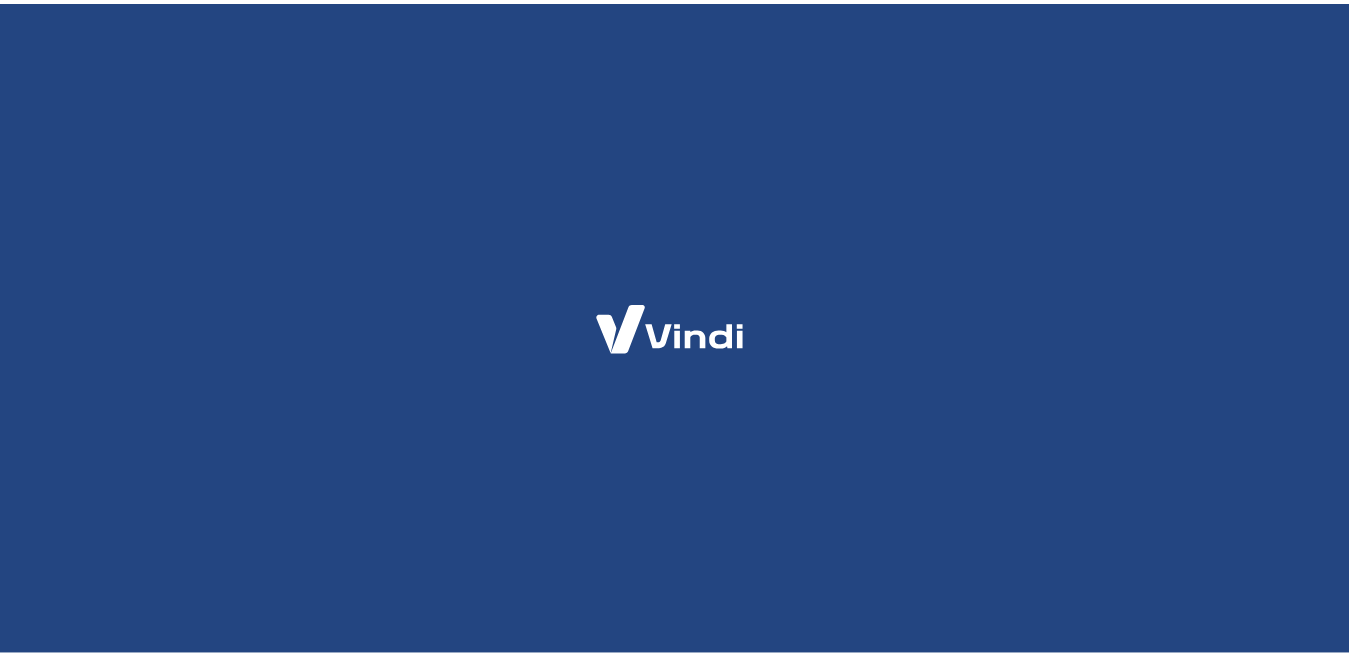 scroll, scrollTop: 0, scrollLeft: 0, axis: both 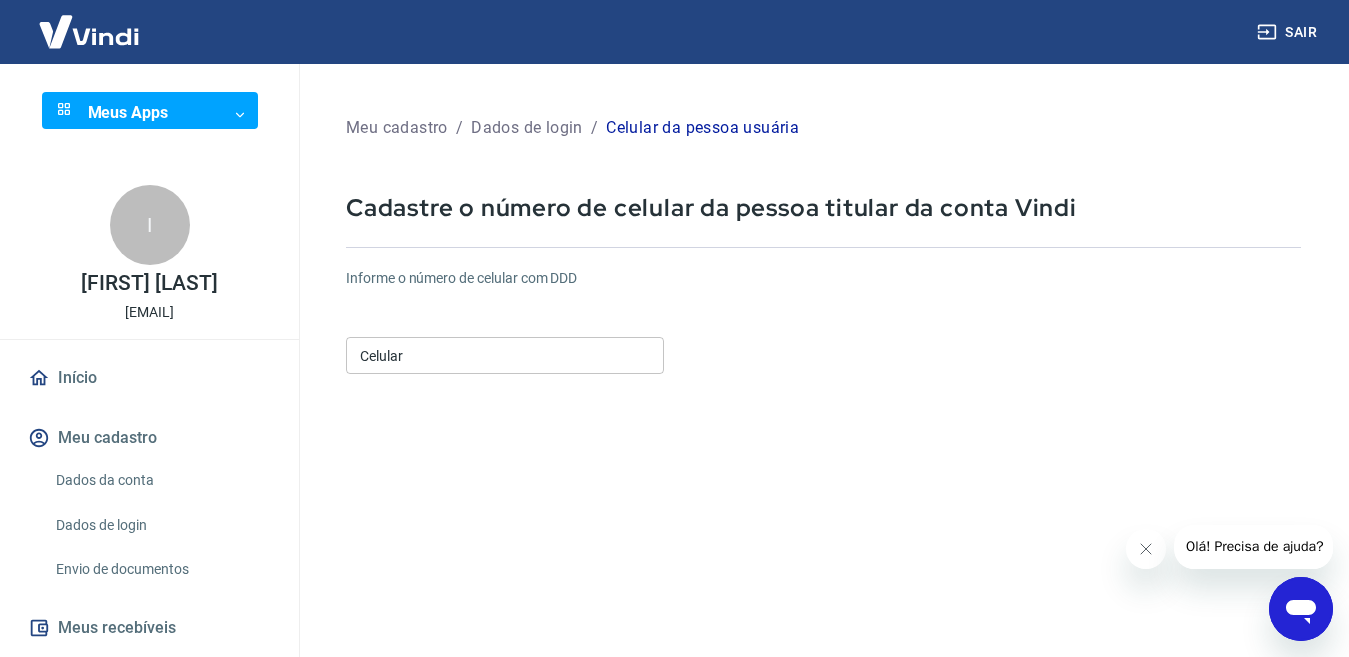 click on "Celular" at bounding box center [505, 355] 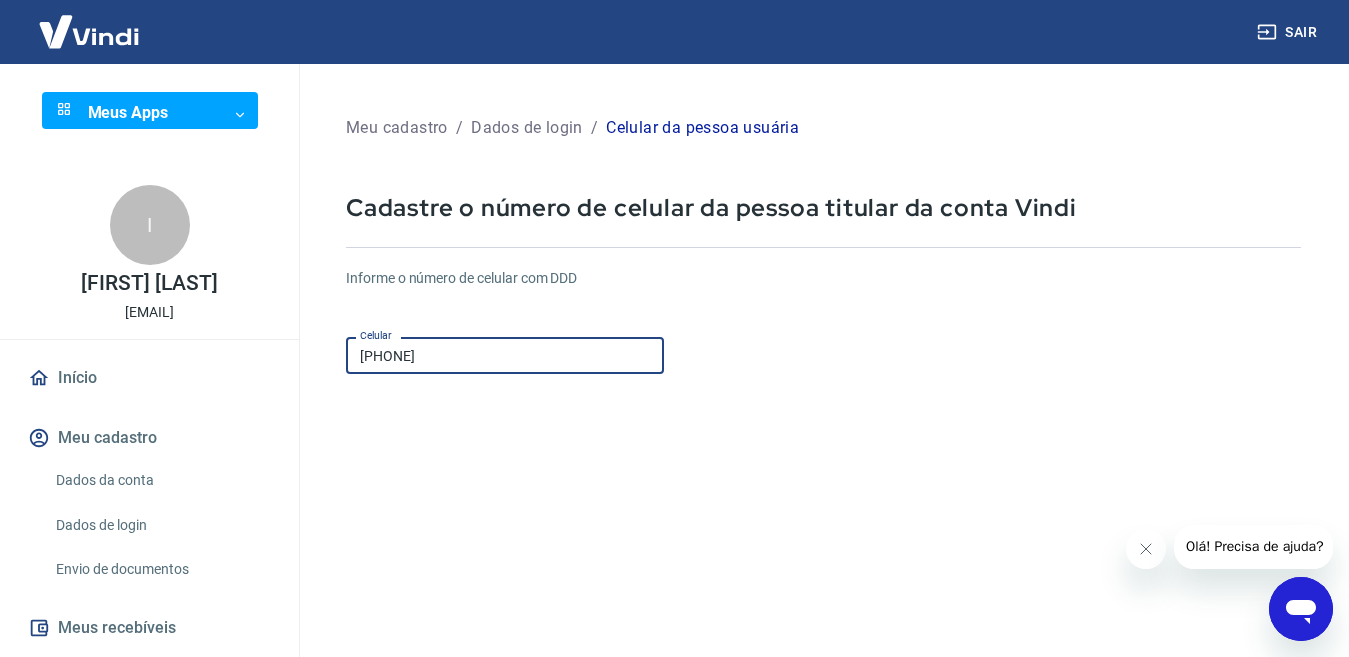 click on "[PHONE]" at bounding box center (505, 355) 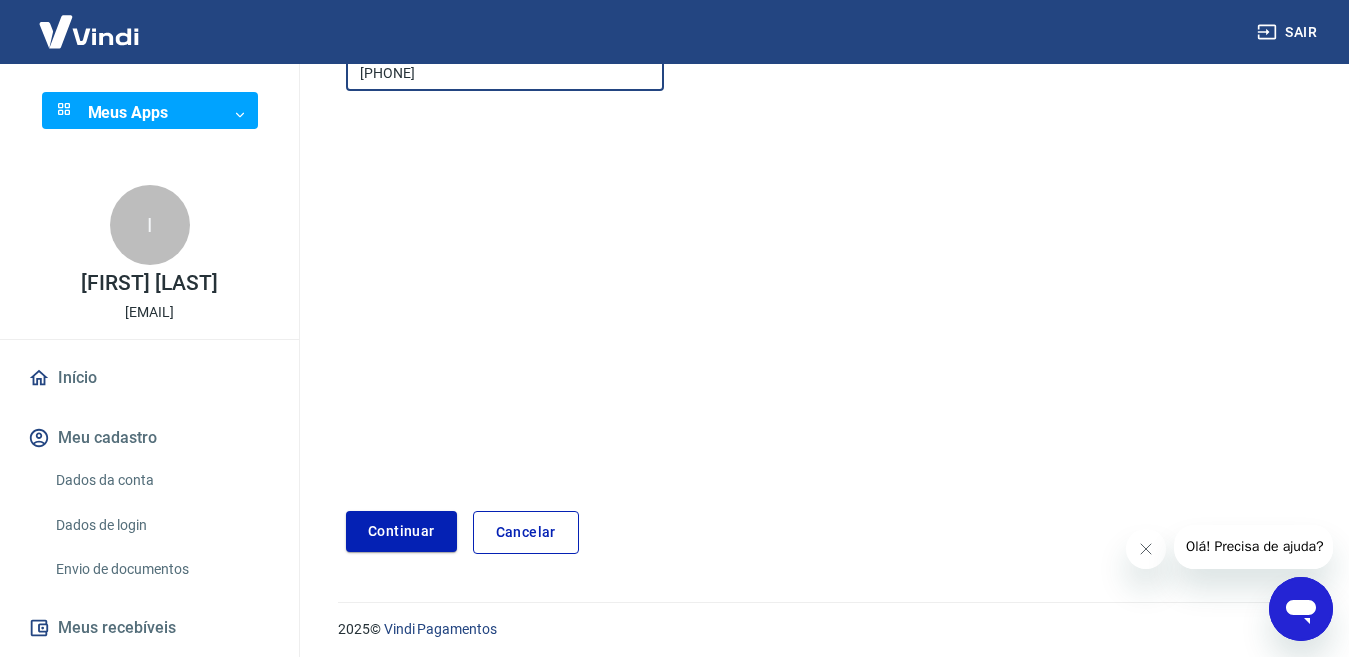 scroll, scrollTop: 290, scrollLeft: 0, axis: vertical 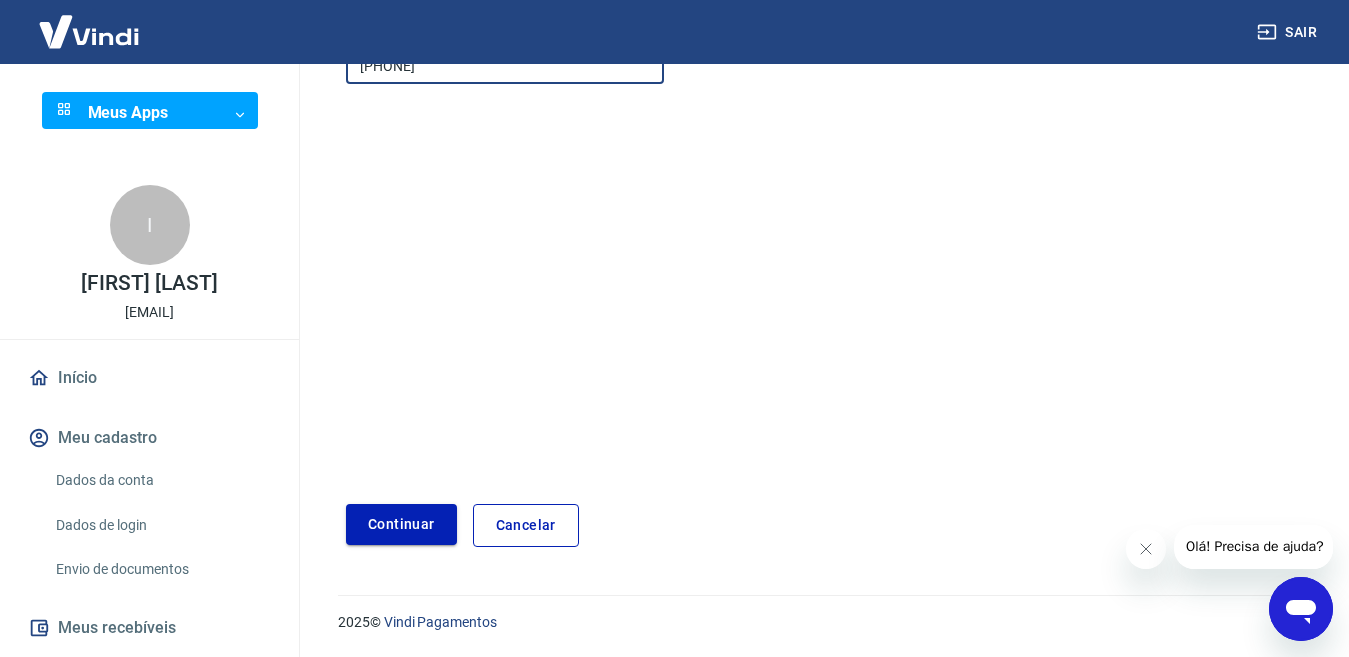type on "[PHONE]" 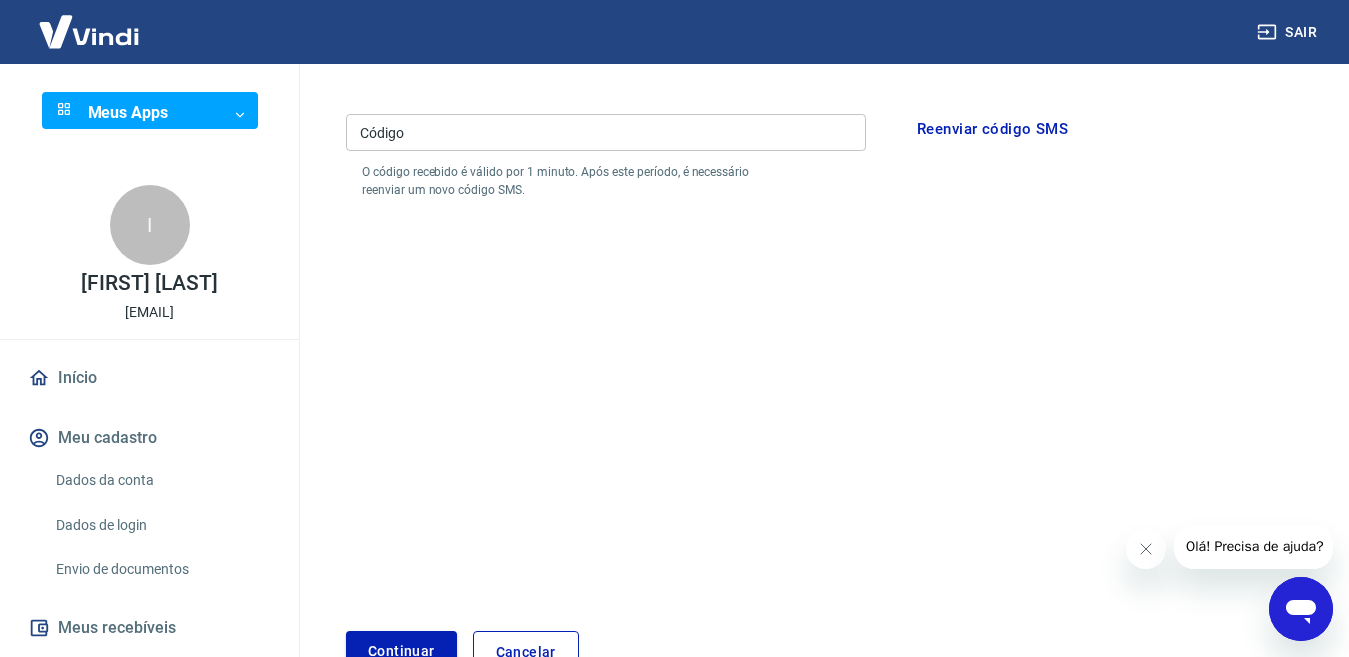 scroll, scrollTop: 190, scrollLeft: 0, axis: vertical 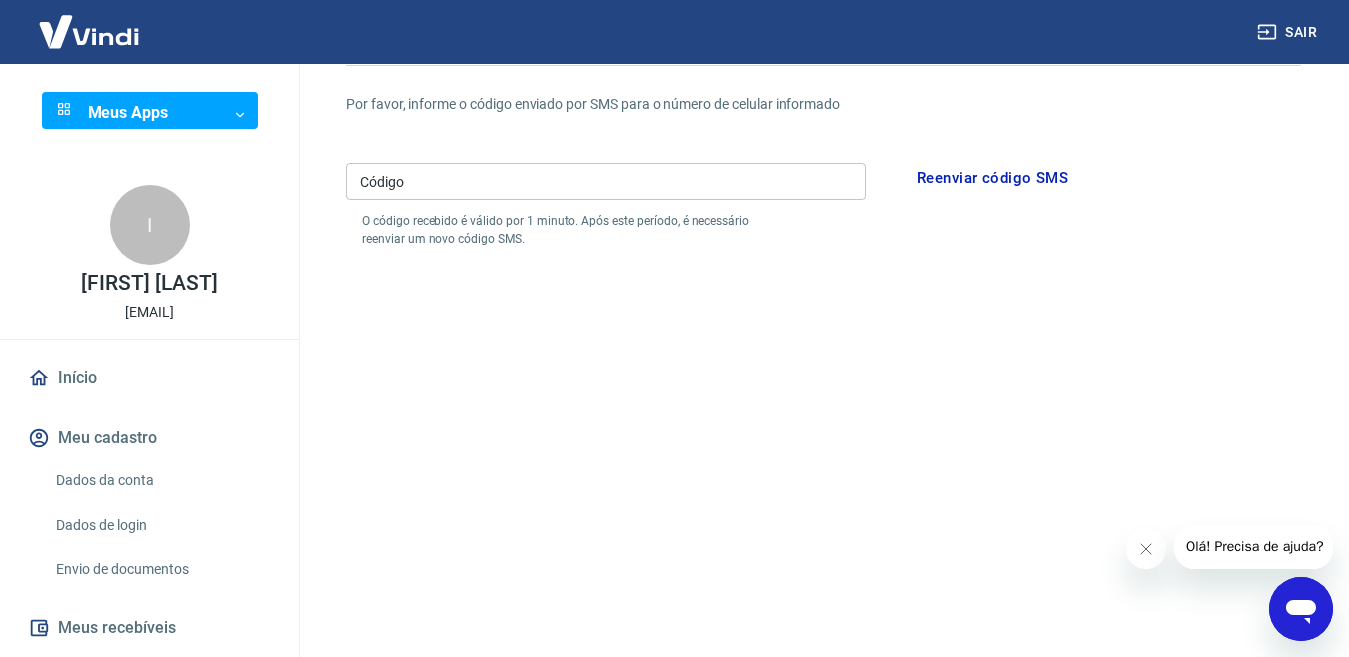 click on "Reenviar código SMS" at bounding box center [992, 178] 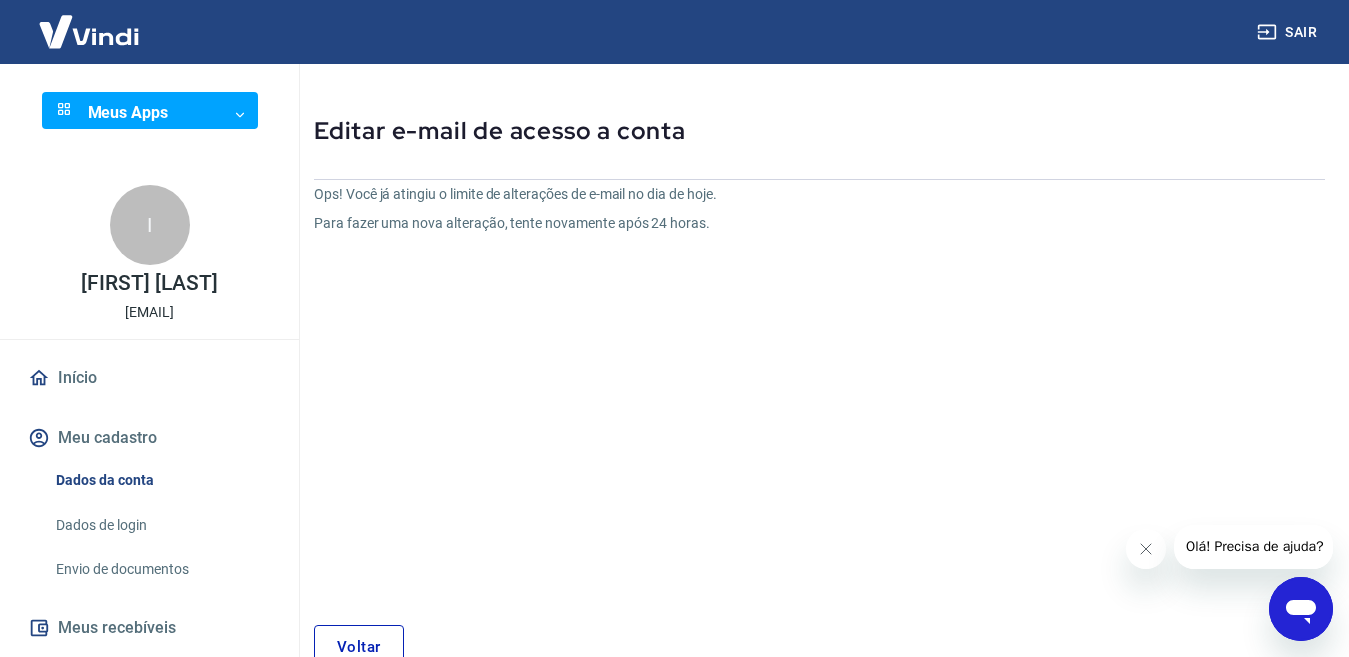 scroll, scrollTop: 191, scrollLeft: 0, axis: vertical 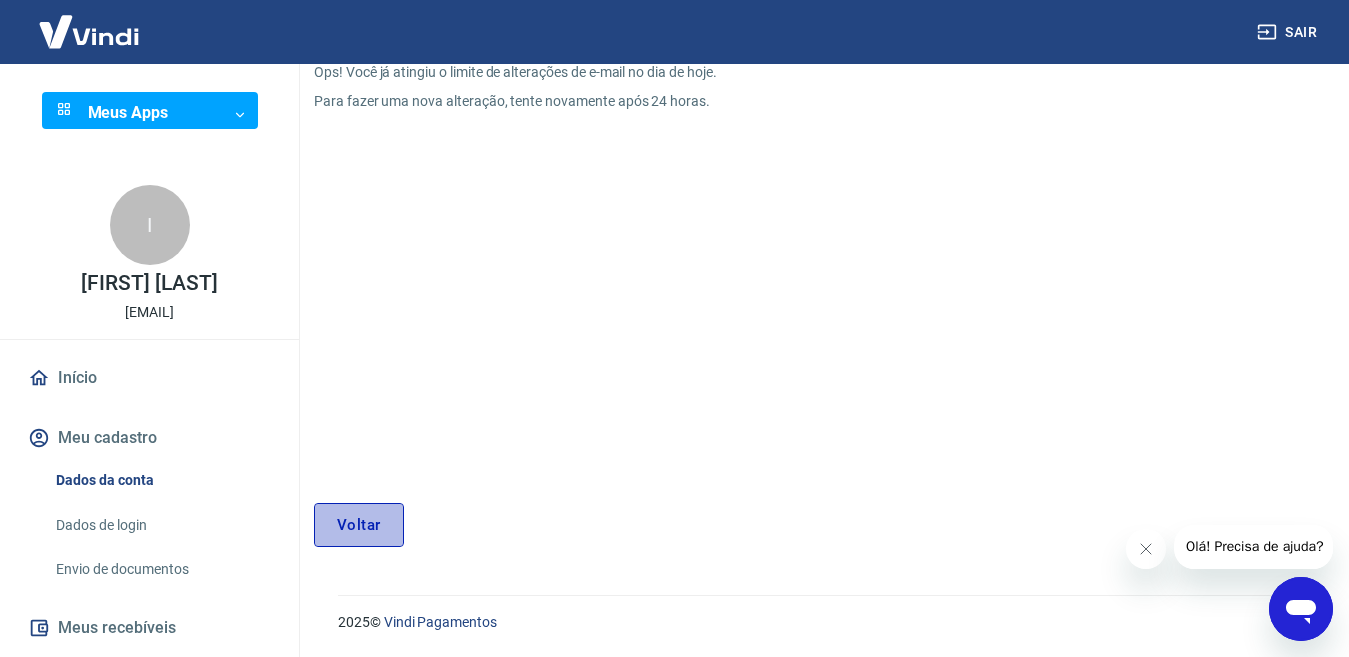 click on "Voltar" at bounding box center [359, 525] 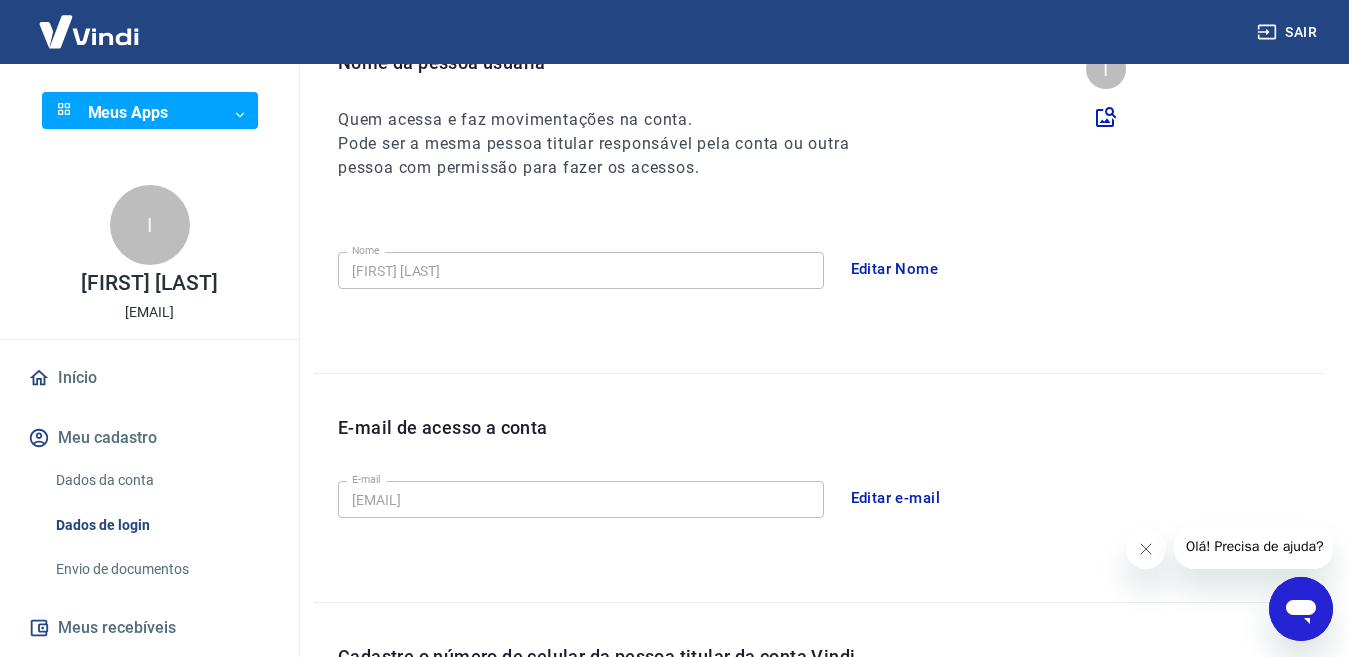 scroll, scrollTop: 556, scrollLeft: 0, axis: vertical 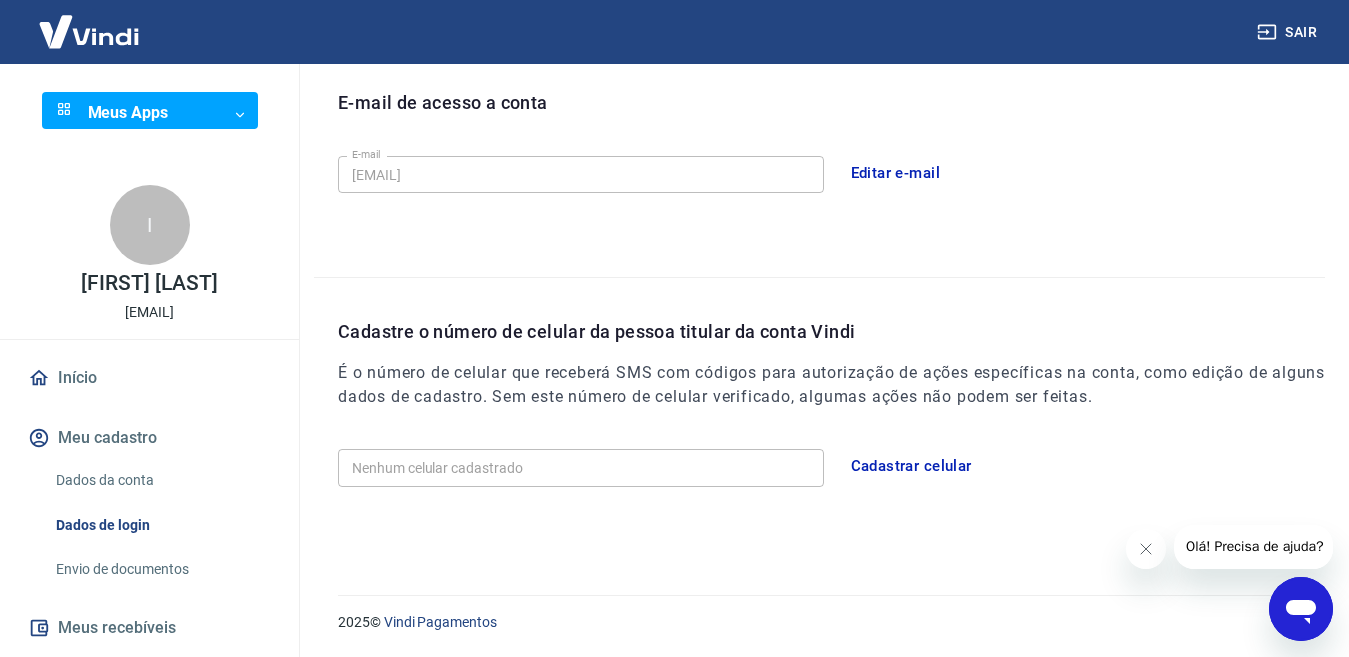 click on "Meu cadastro" at bounding box center (149, 438) 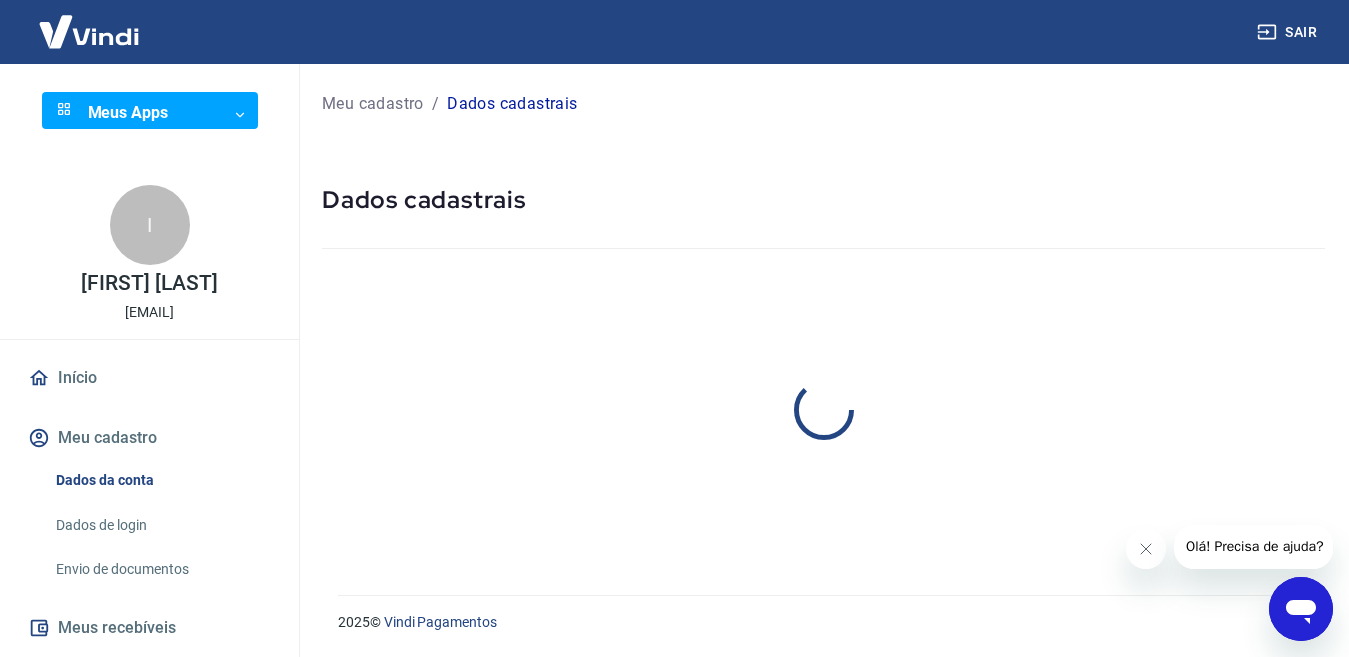 scroll, scrollTop: 0, scrollLeft: 0, axis: both 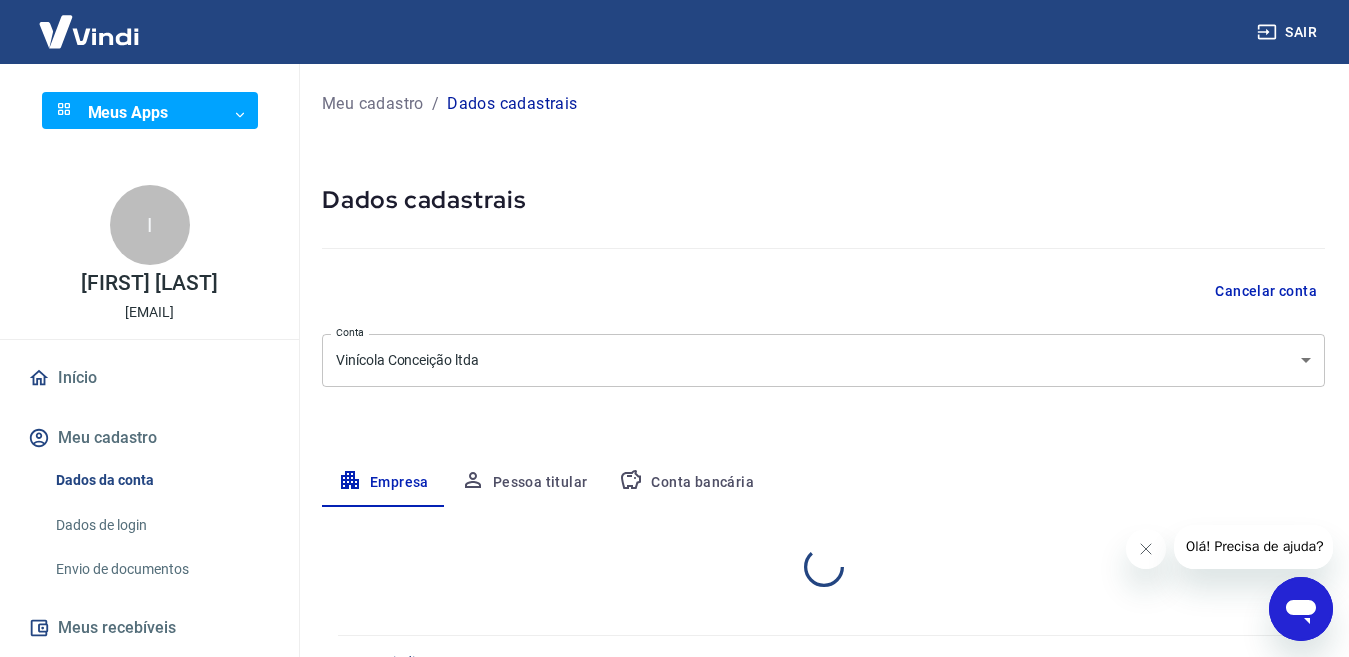 select on "RS" 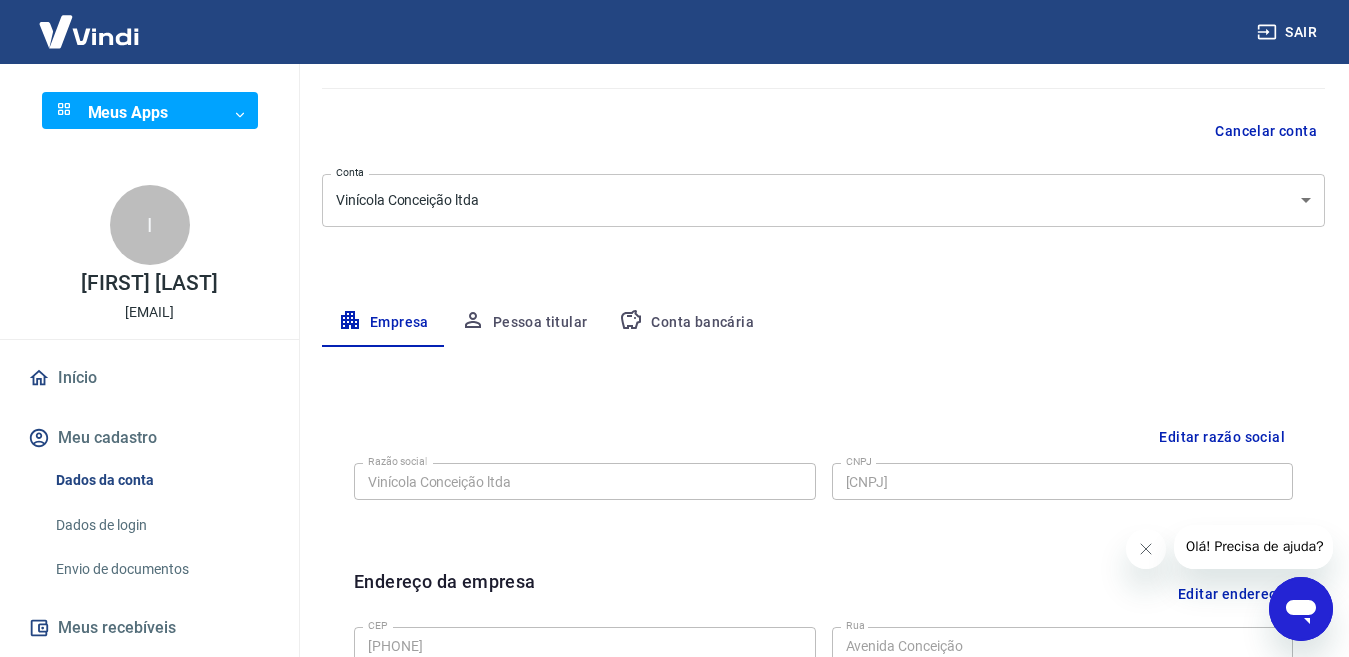 scroll, scrollTop: 300, scrollLeft: 0, axis: vertical 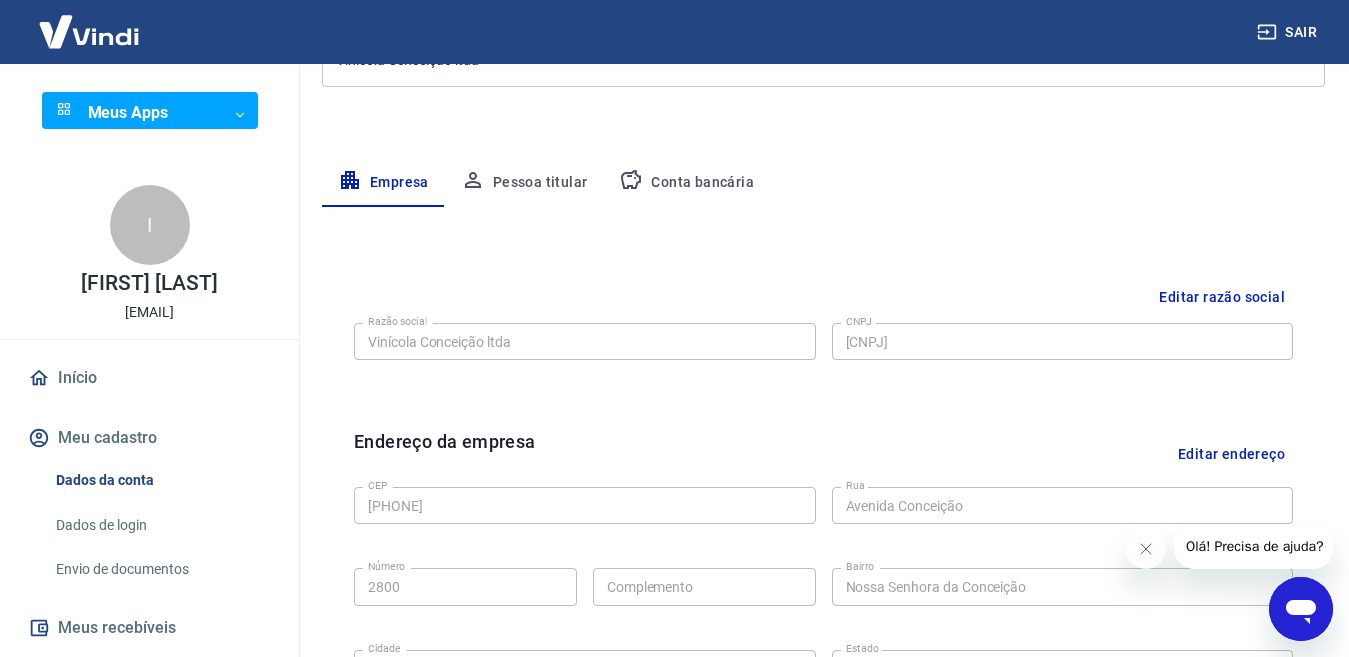 click on "Conta bancária" at bounding box center (686, 183) 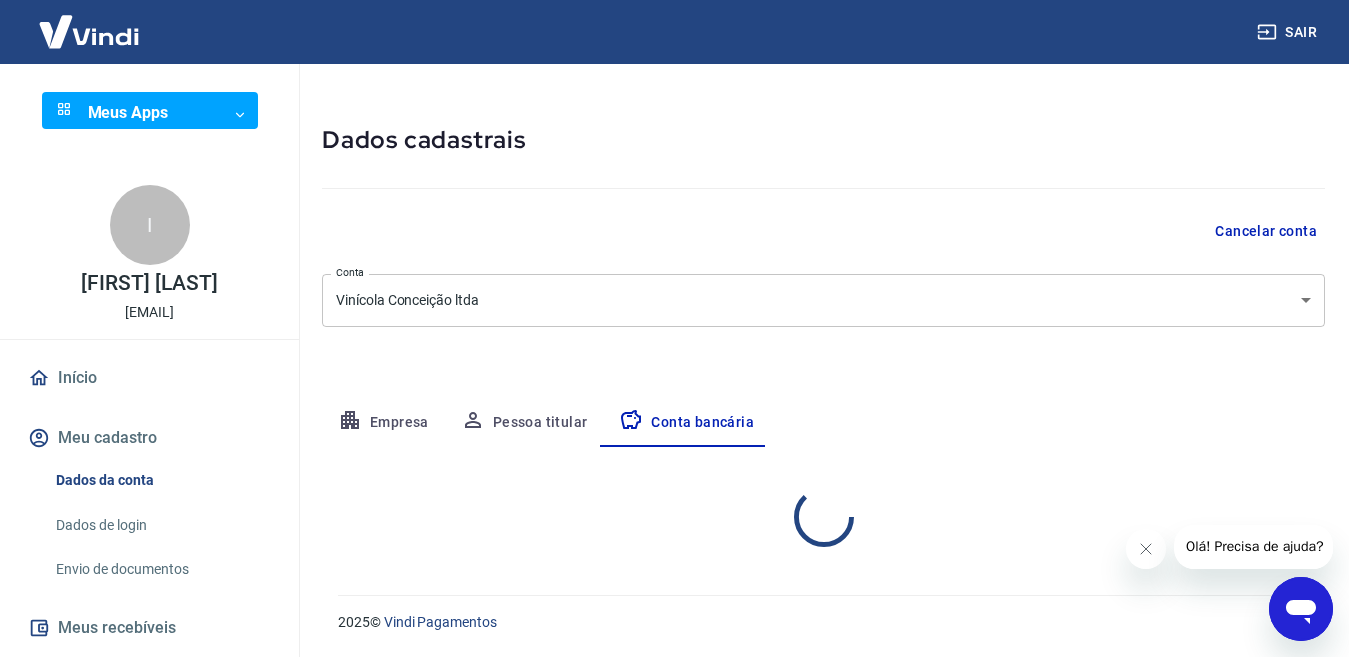select on "1" 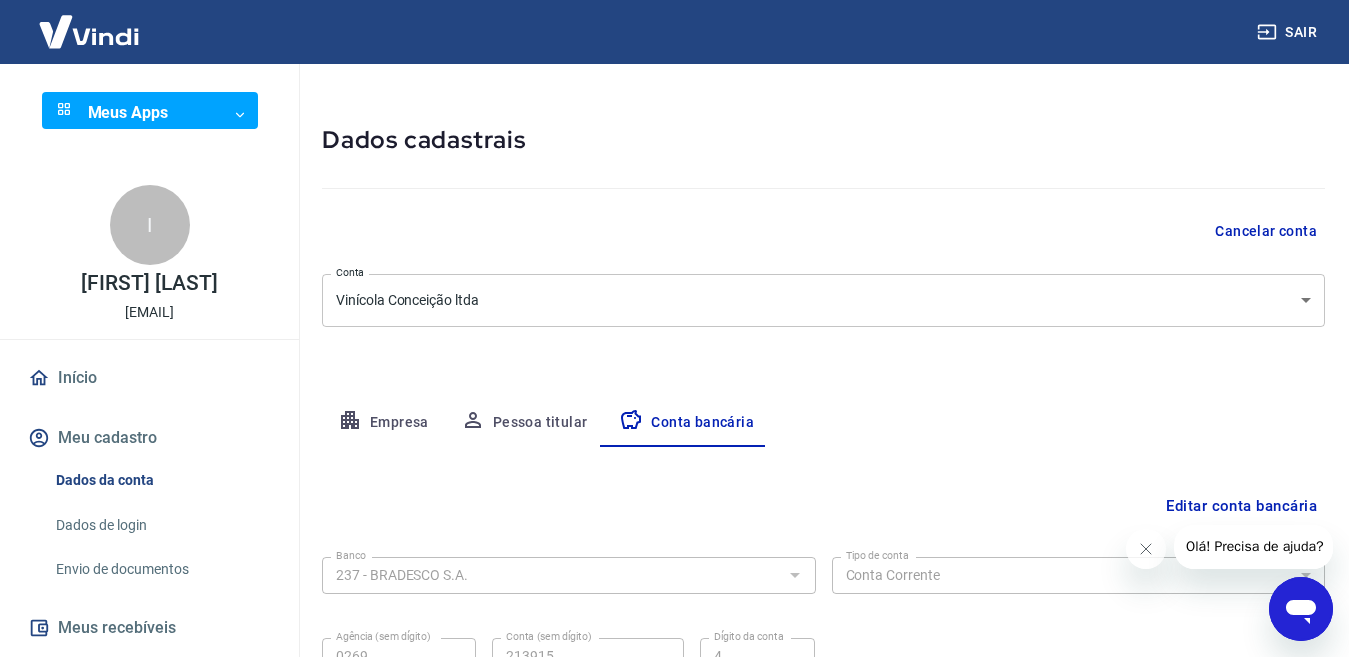 scroll, scrollTop: 254, scrollLeft: 0, axis: vertical 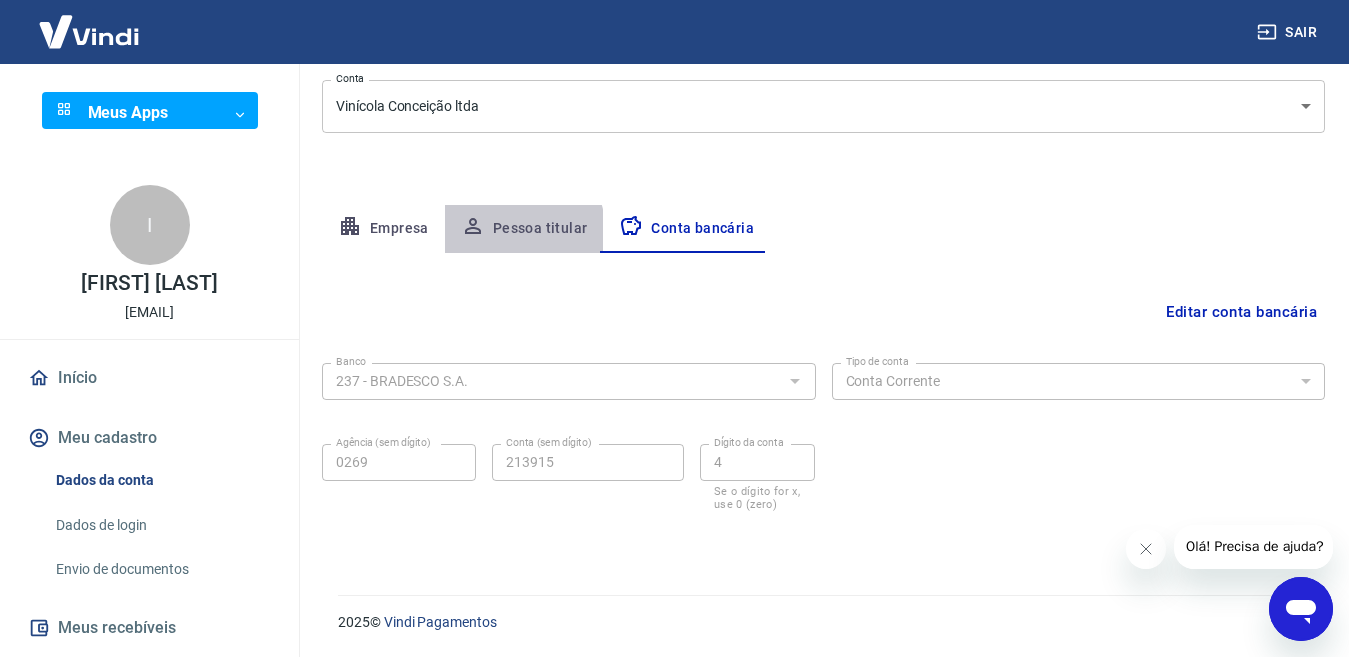 click on "Pessoa titular" at bounding box center (524, 229) 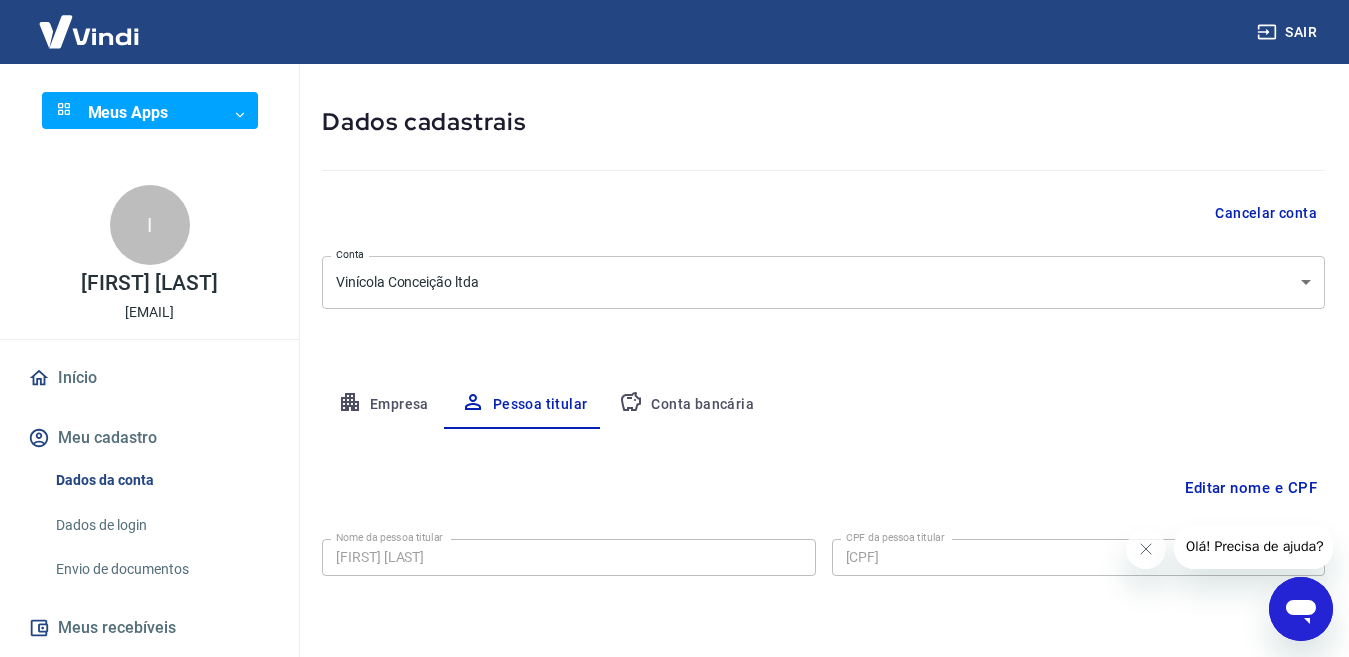 scroll, scrollTop: 0, scrollLeft: 0, axis: both 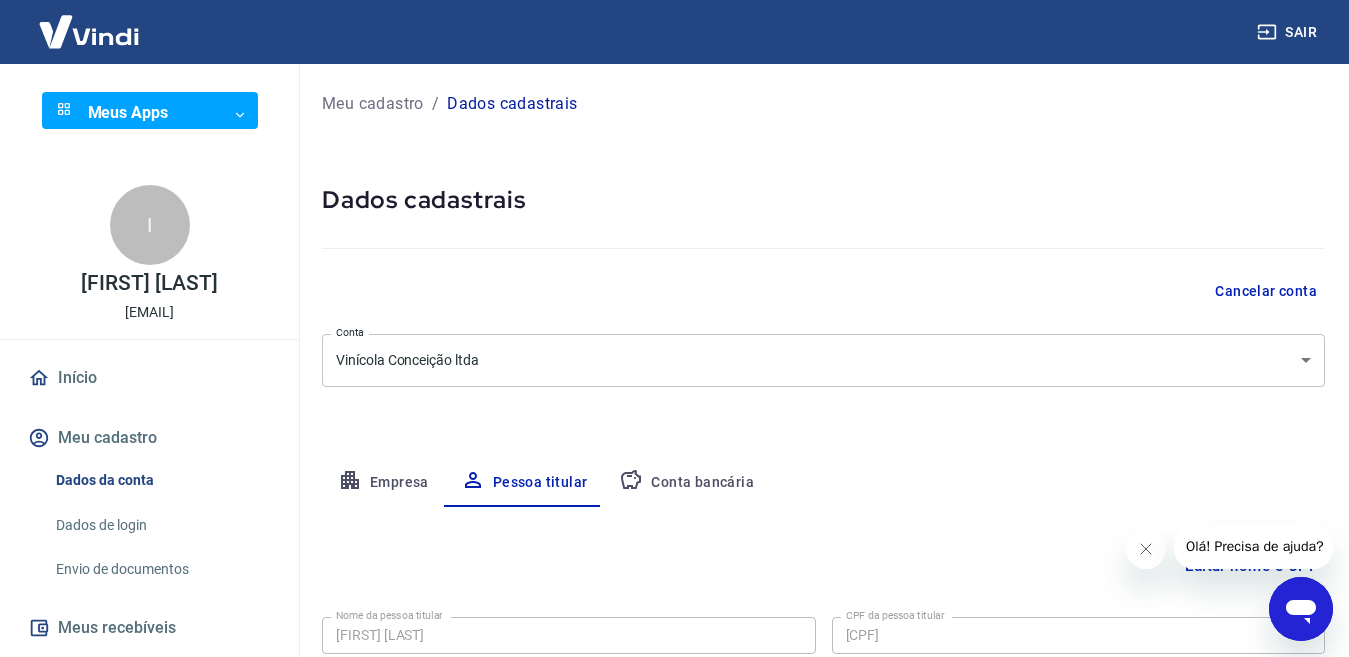 click on "Sair Meus Apps ​ ​ I [FIRST] [LAST] [EMAIL] Início Meu cadastro Dados da conta Dados de login Envio de documentos Meus recebíveis Relatório de Recebíveis Recebíveis Futuros Online Contratos com credores Disponibilização de agenda Segurança Fale conosco Meu cadastro / Dados cadastrais Dados cadastrais Cancelar conta Conta [COMPANY] ltda [object Object] Conta Empresa Pessoa titular Conta bancária Editar nome e CPF Nome da pessoa titular [FIRST] [LAST] Nome da pessoa titular CPF da pessoa titular [CPF] CPF da pessoa titular Atenção! Seus recebimentos podem ficar temporariamente bloqueados se o nome e/ou CPF da pessoa titular forem alterados. Salvar Cancelar 2025  ©   Vindi Pagamentos" at bounding box center [674, 328] 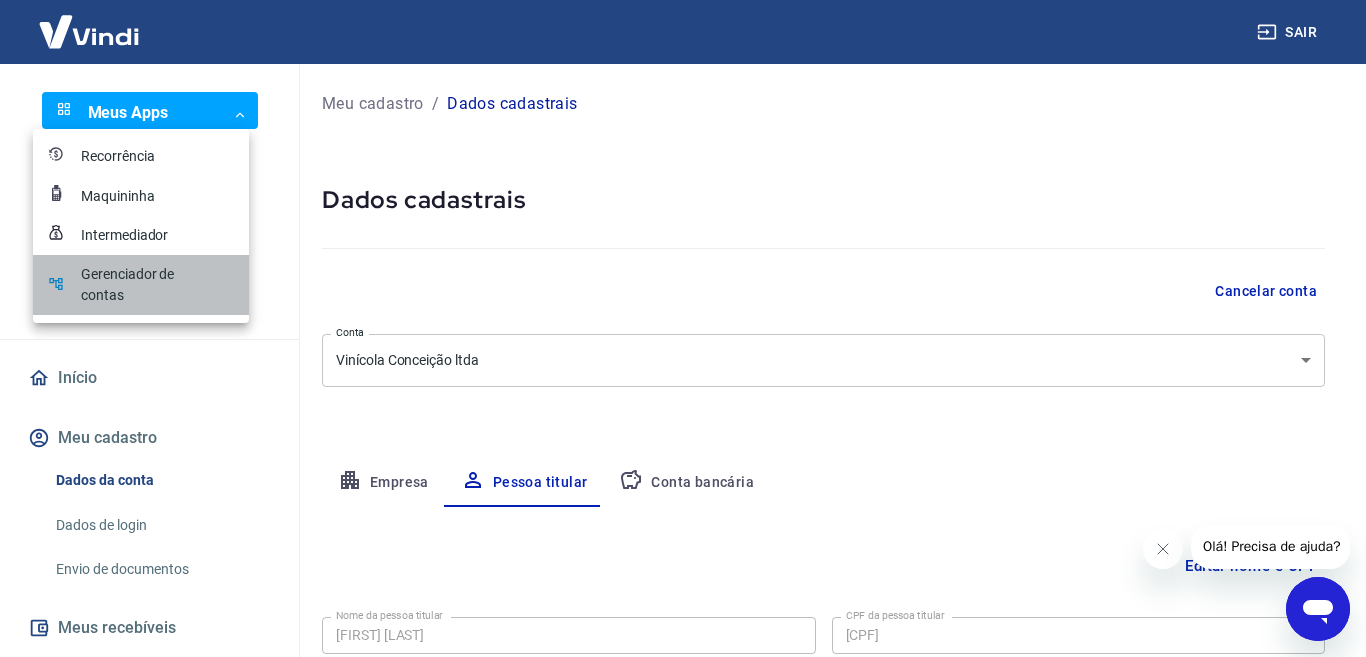click on "Gerenciador de contas" at bounding box center [131, 285] 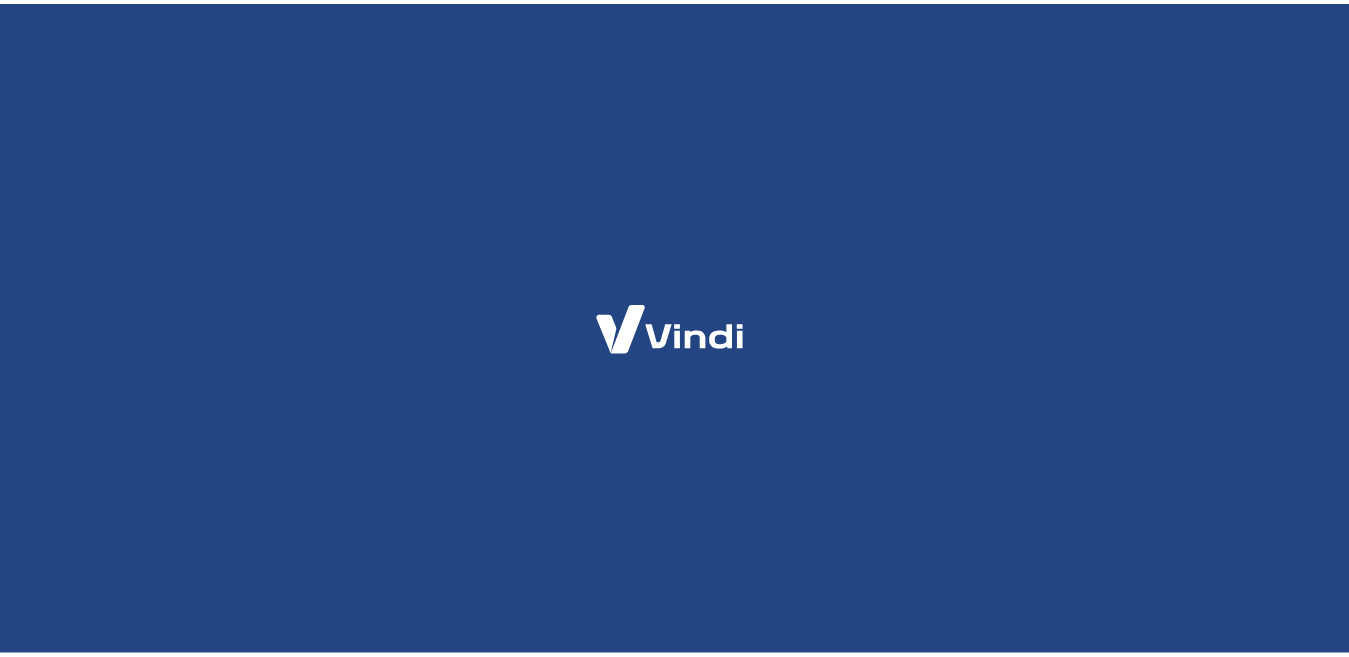 scroll, scrollTop: 0, scrollLeft: 0, axis: both 